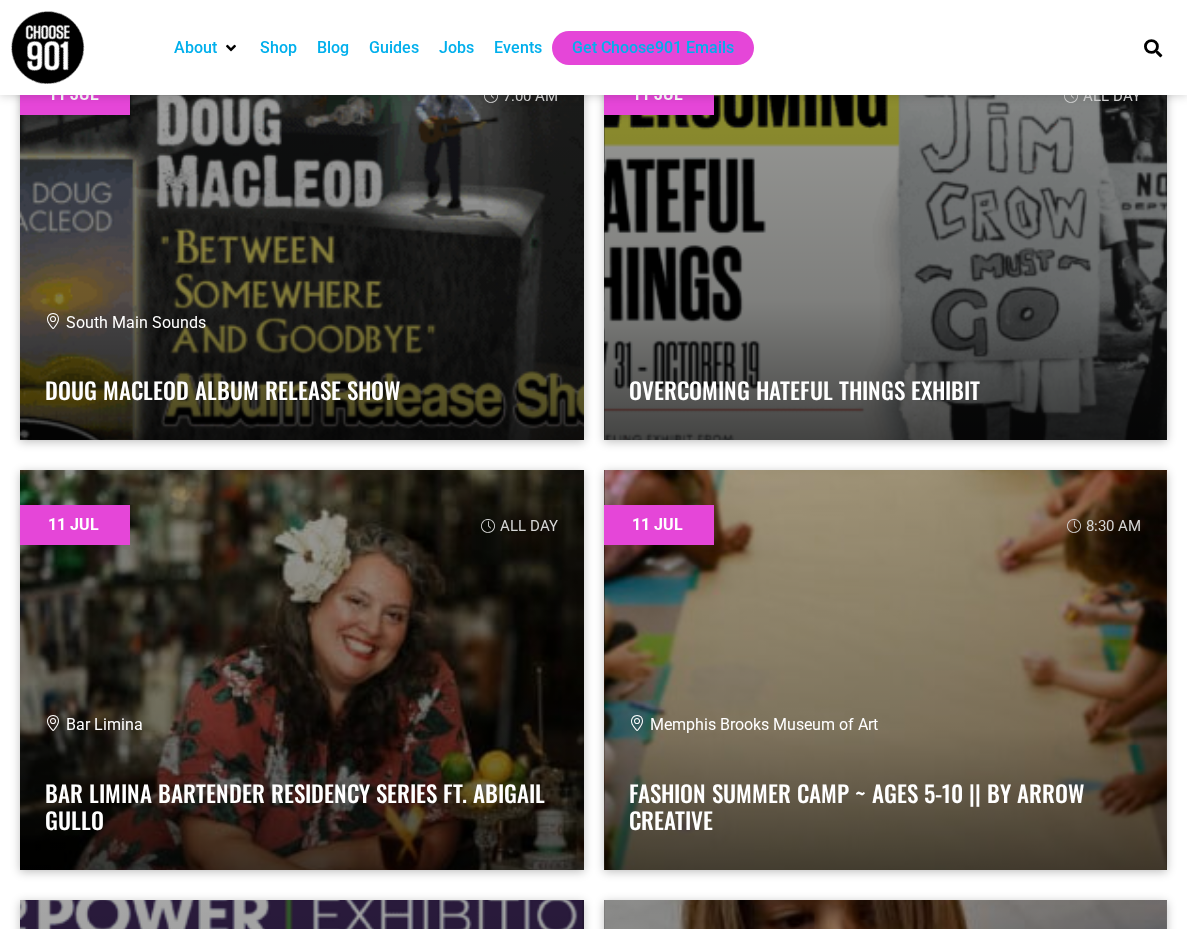 scroll, scrollTop: 760, scrollLeft: 0, axis: vertical 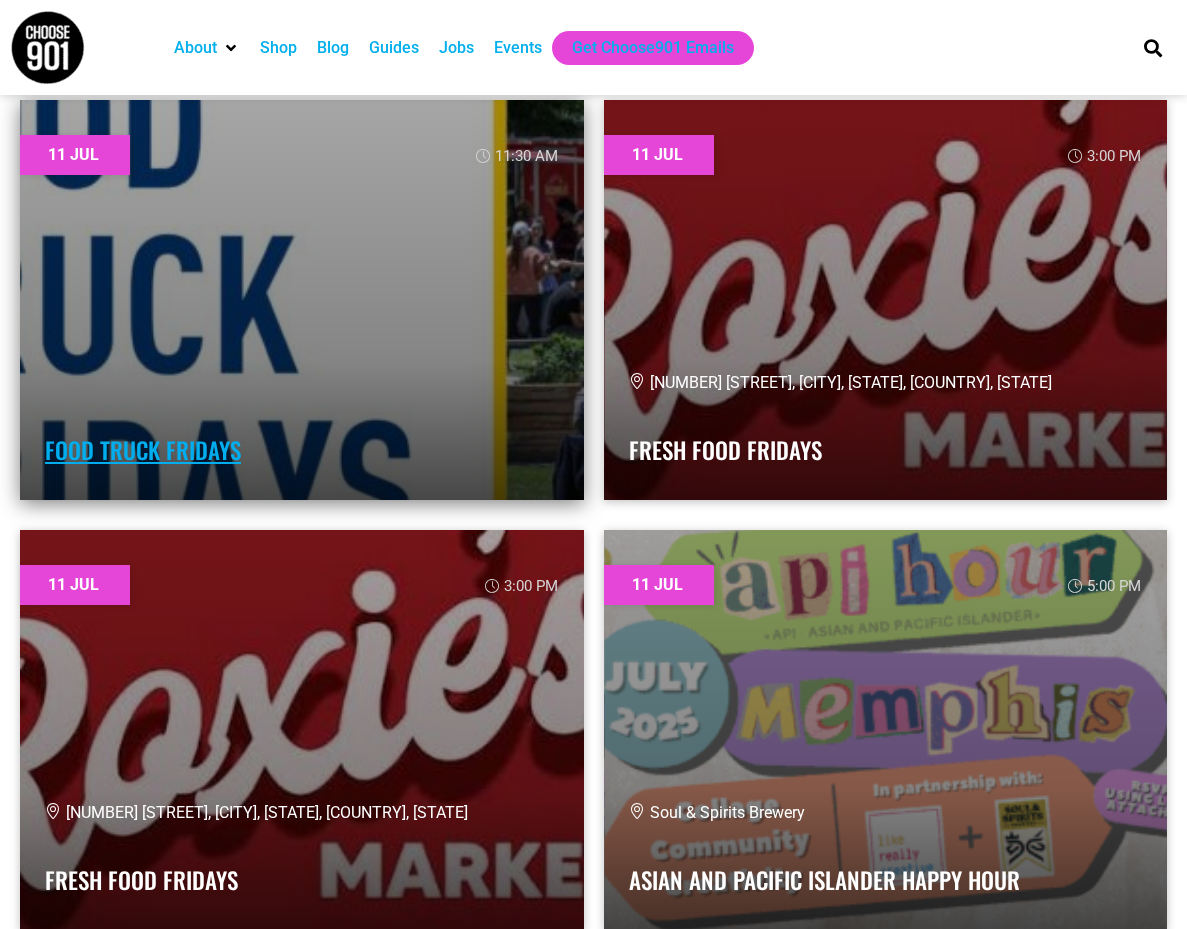 click on "Food Truck Fridays" at bounding box center [143, 450] 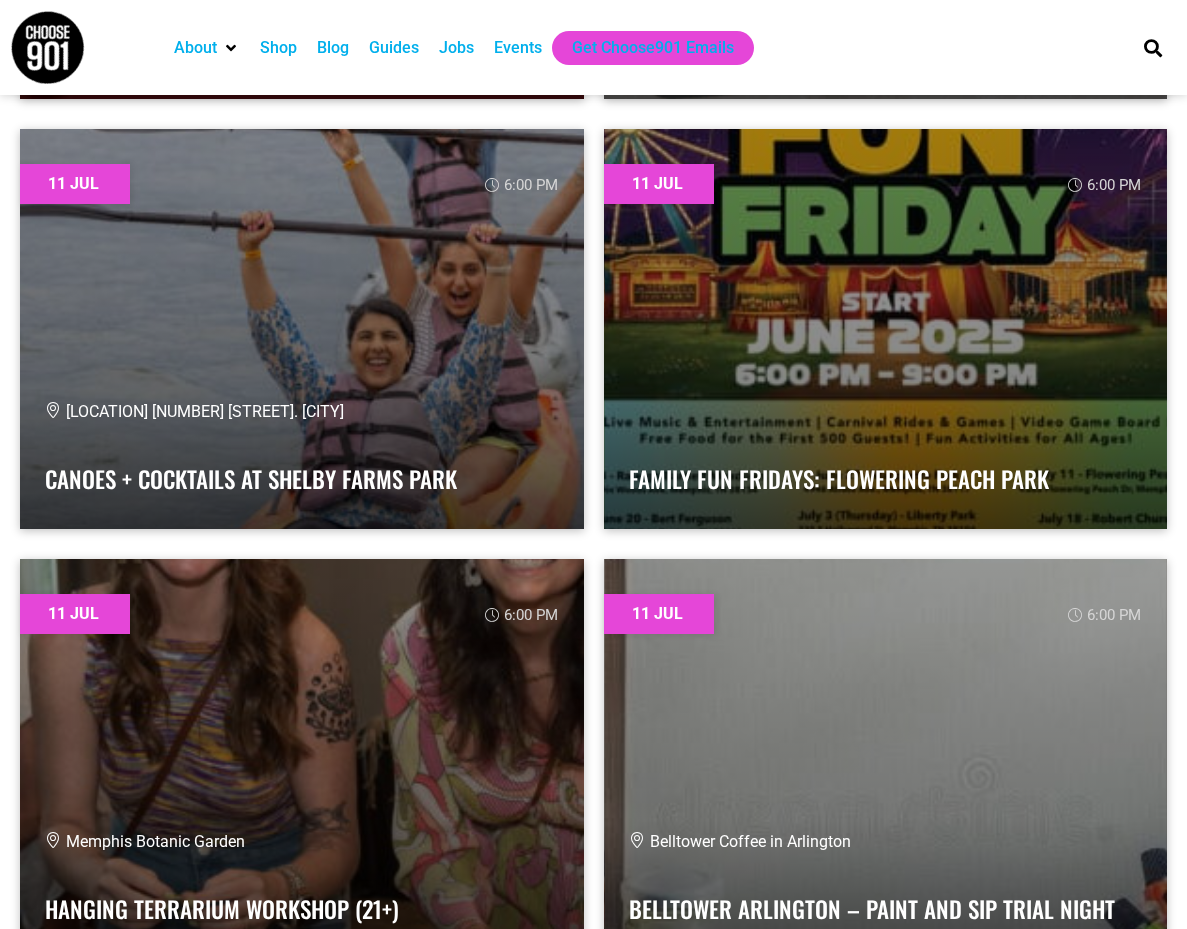 scroll, scrollTop: 4120, scrollLeft: 0, axis: vertical 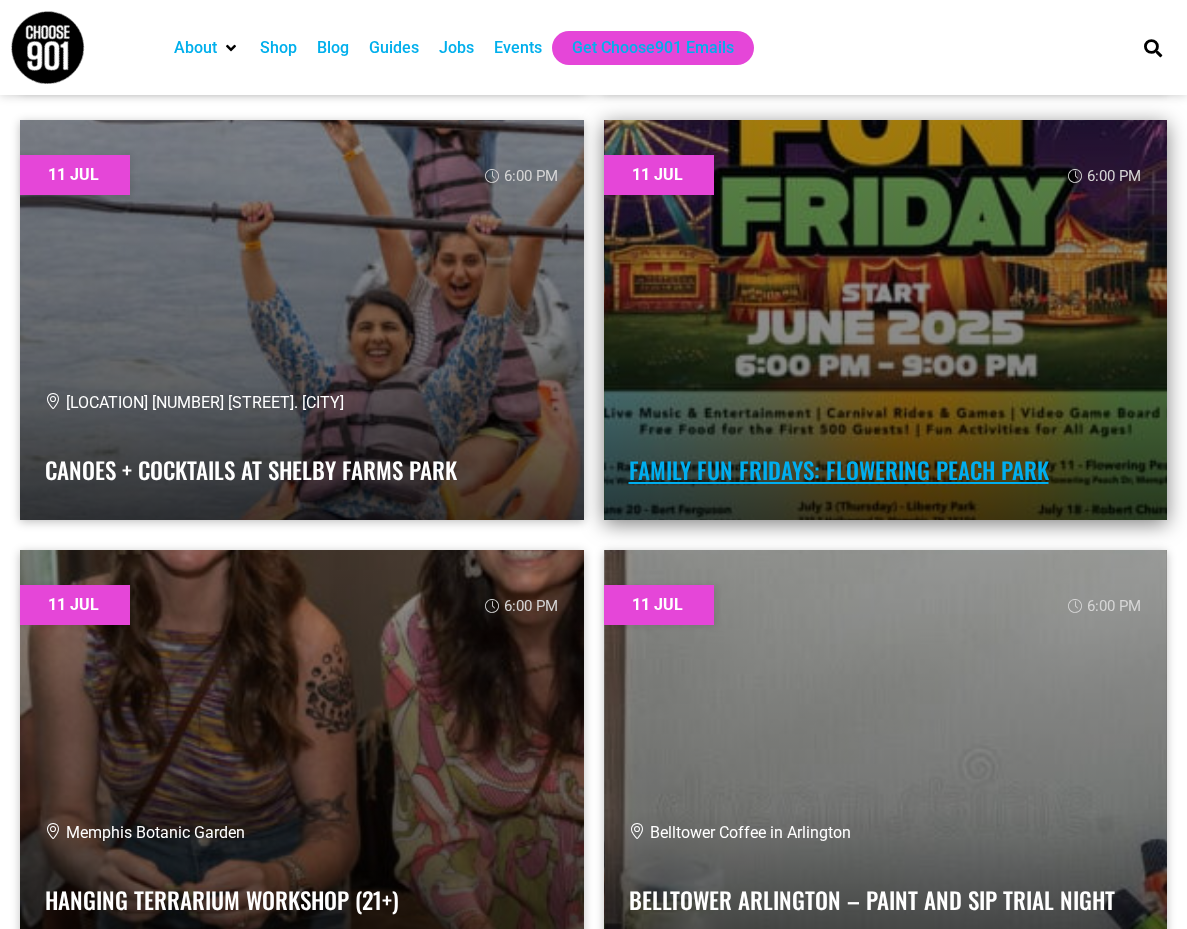 click on "Family Fun Fridays: Flowering Peach Park" at bounding box center (839, 470) 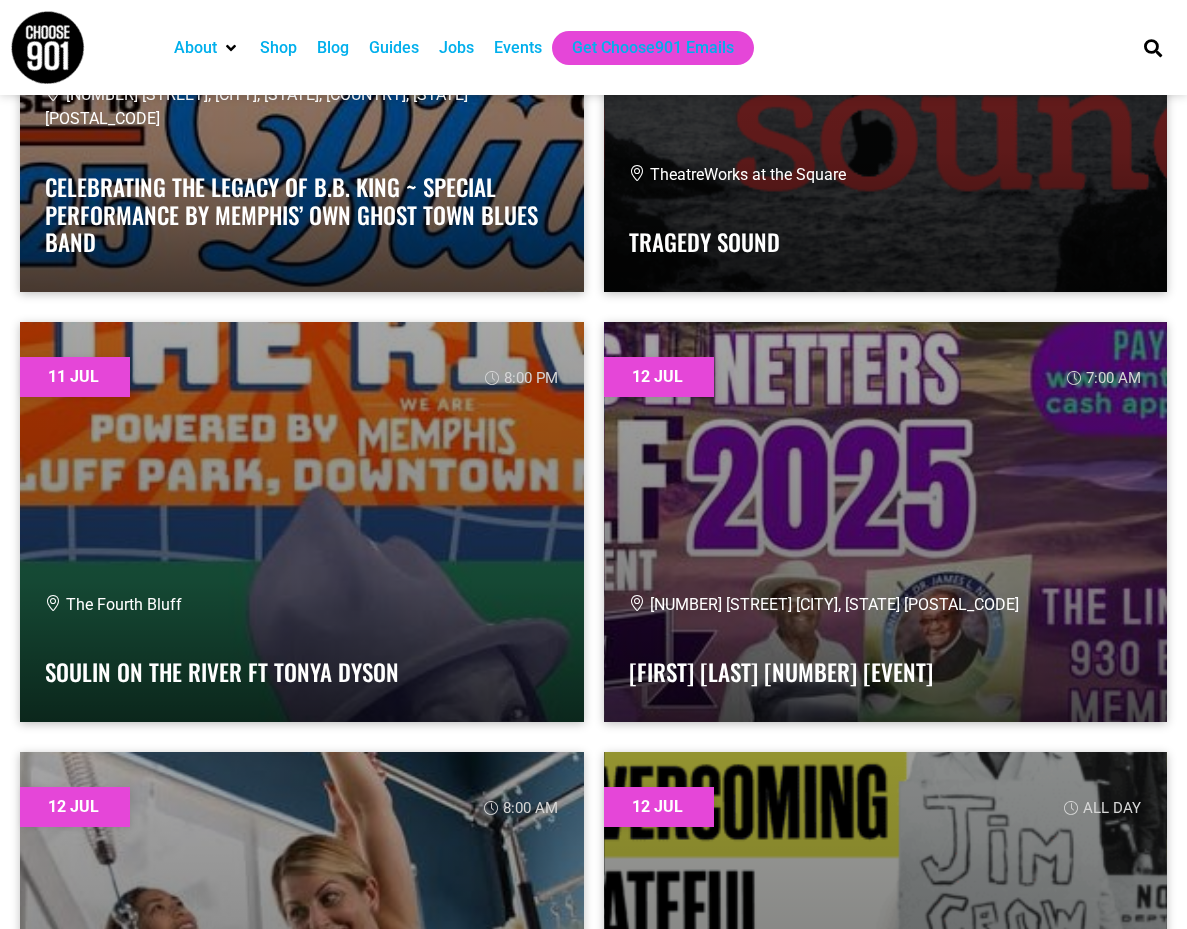 scroll, scrollTop: 6520, scrollLeft: 0, axis: vertical 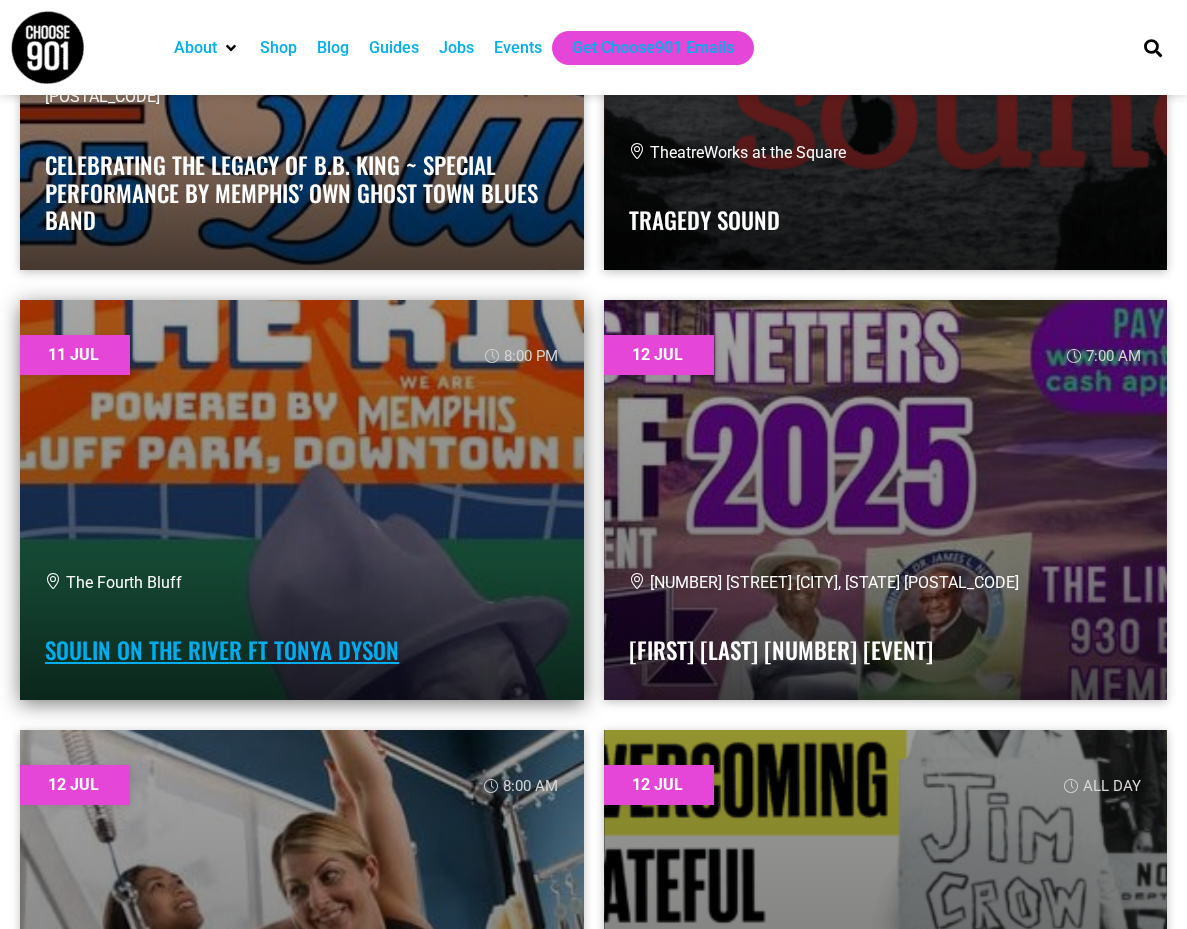 click on "Soulin on the River ft Tonya Dyson" at bounding box center (222, 650) 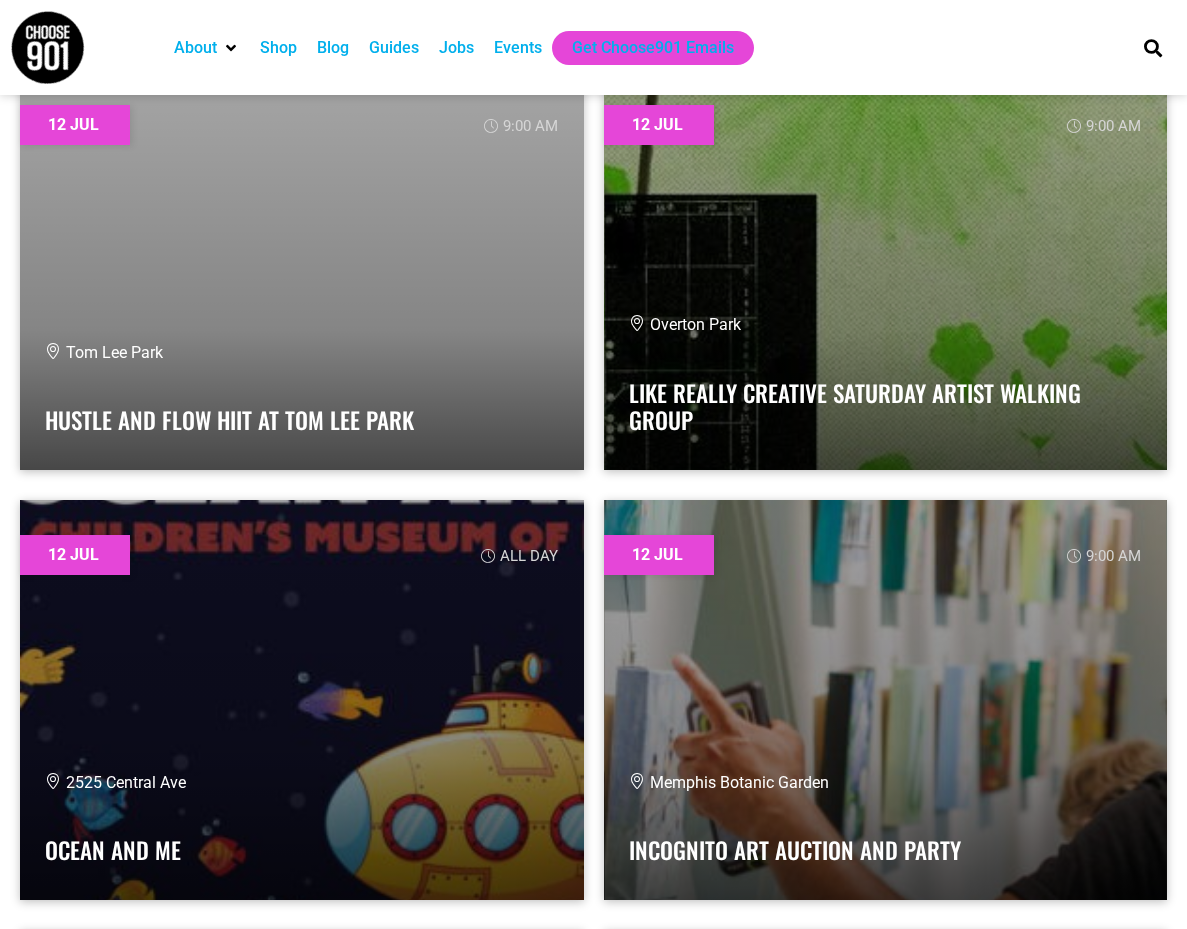 scroll, scrollTop: 8080, scrollLeft: 0, axis: vertical 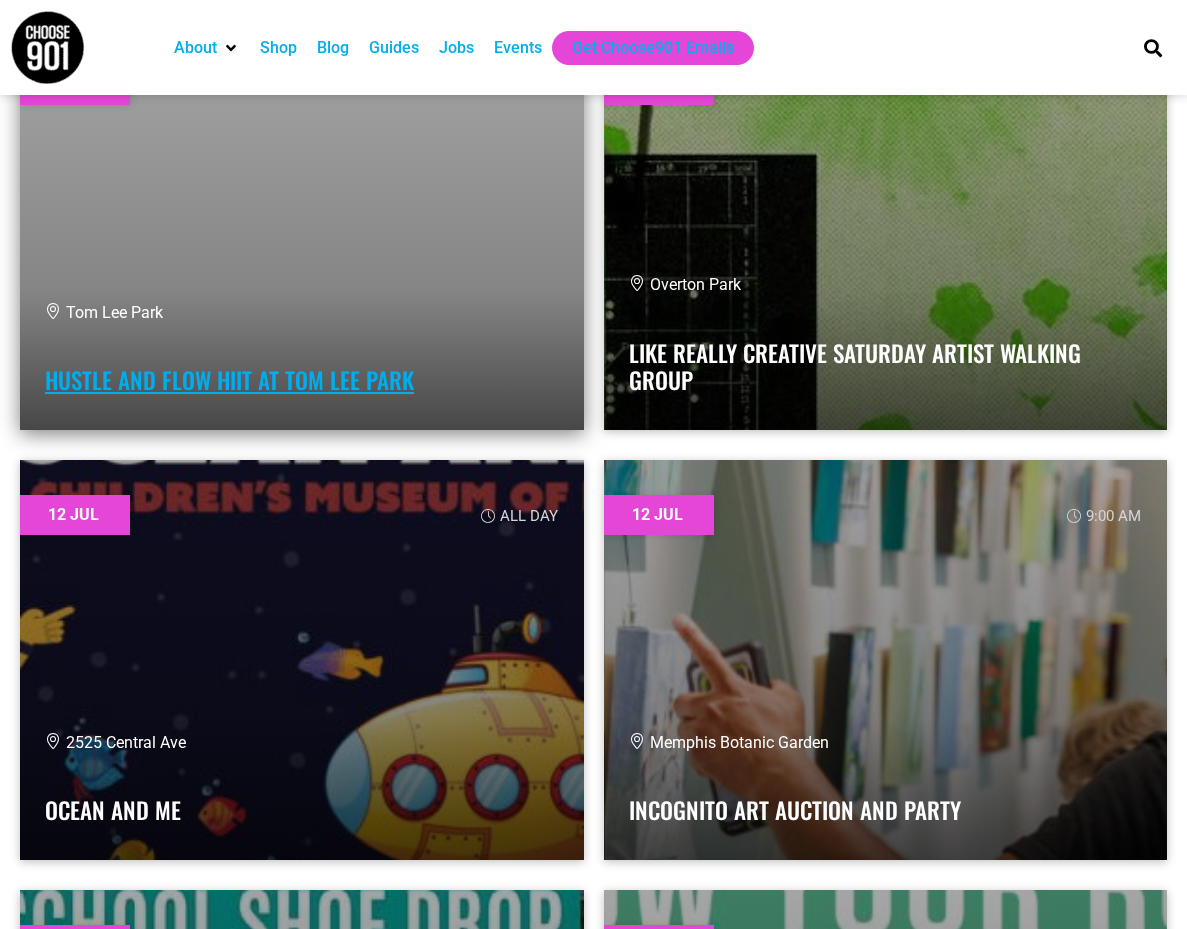 click on "Hustle and Flow HIIT at Tom Lee Park" at bounding box center (229, 380) 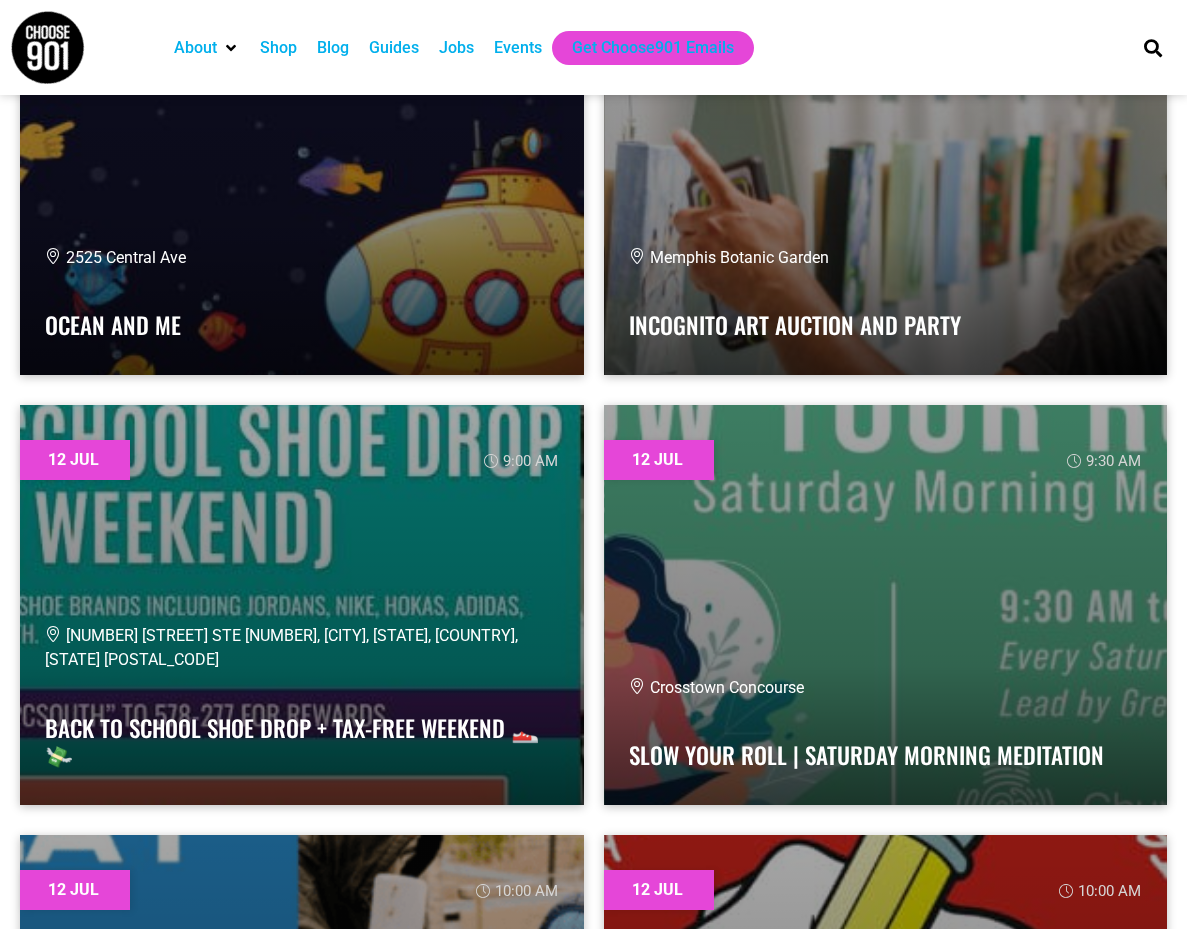 scroll, scrollTop: 8640, scrollLeft: 0, axis: vertical 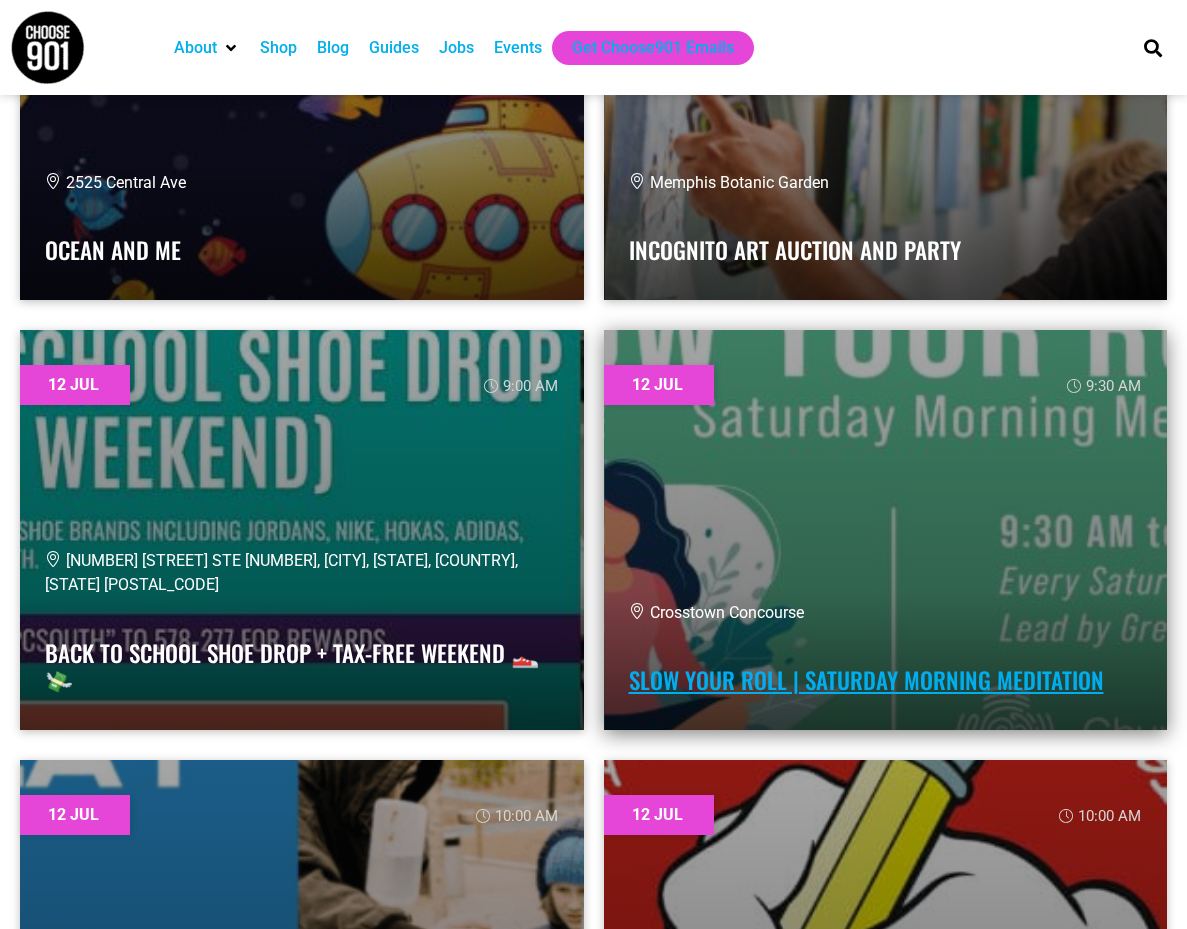 click on "Slow Your Roll | Saturday Morning Meditation" at bounding box center (866, 680) 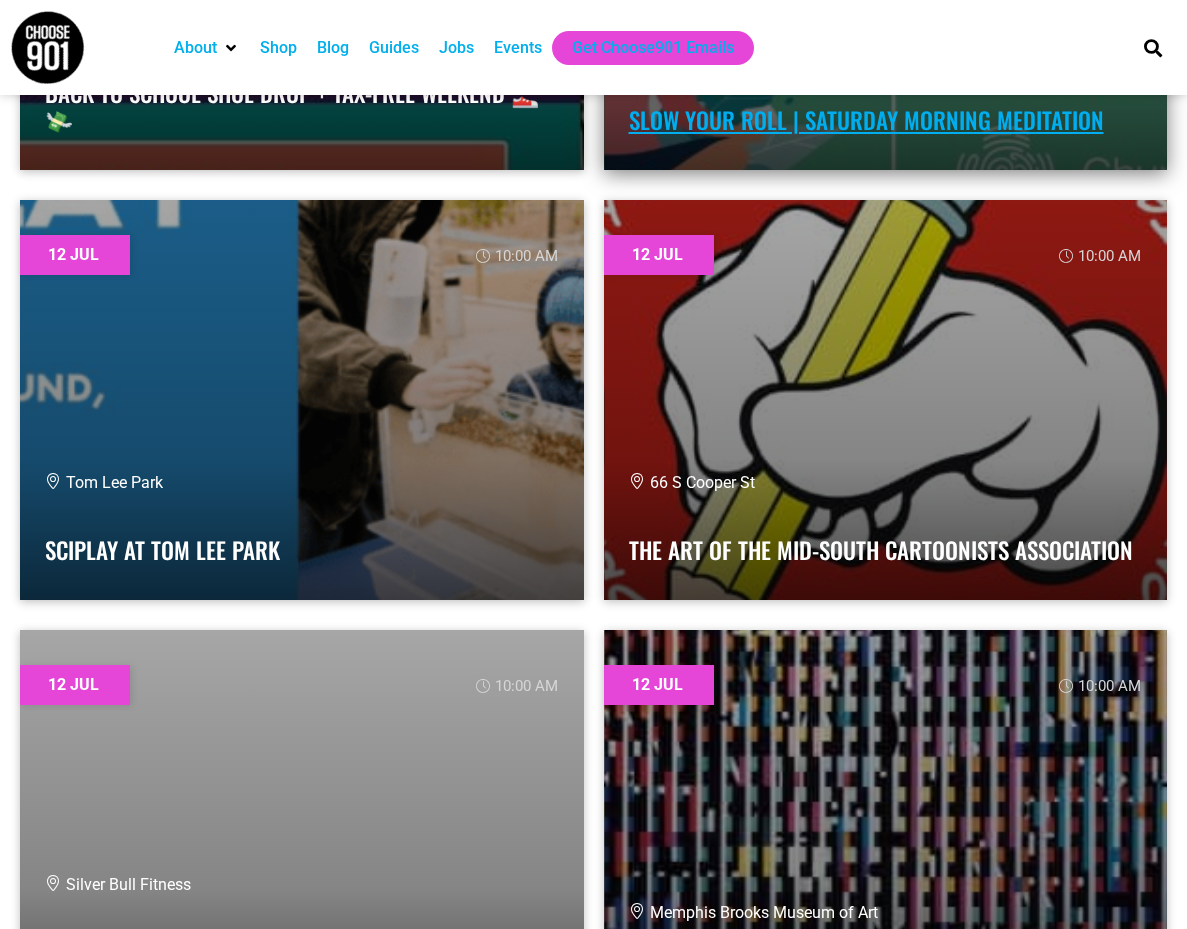 scroll, scrollTop: 9240, scrollLeft: 0, axis: vertical 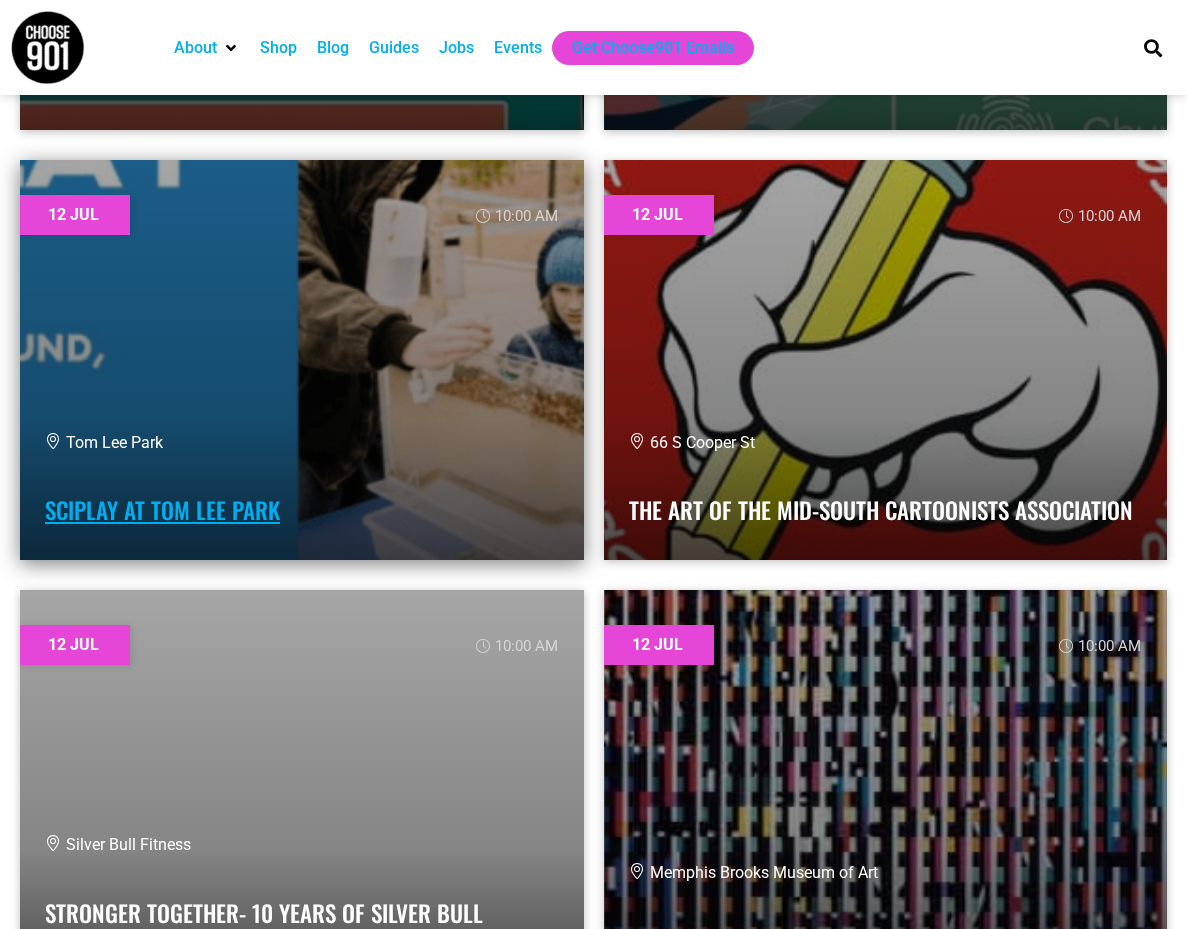 click on "SciPlay at Tom Lee Park" at bounding box center [162, 510] 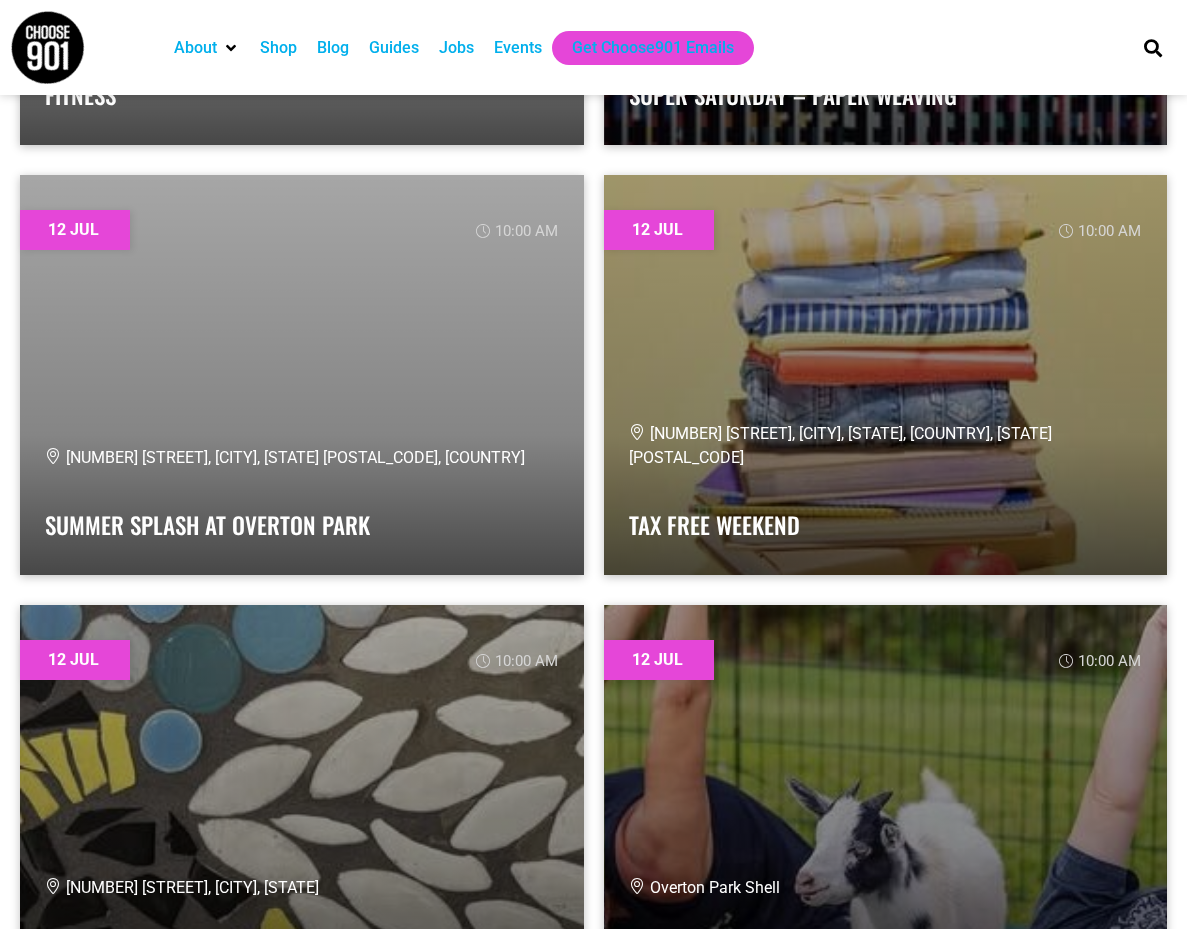 scroll, scrollTop: 10120, scrollLeft: 0, axis: vertical 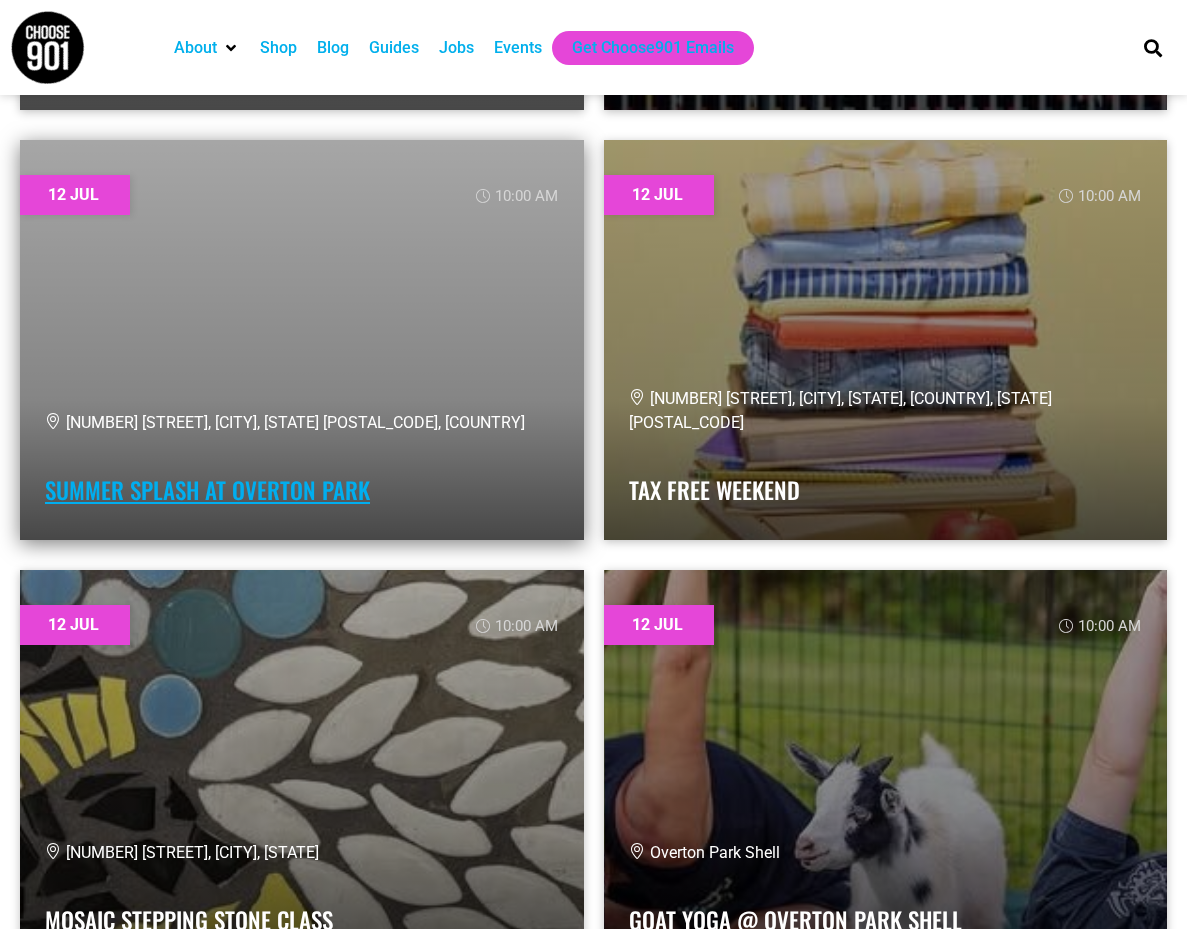 click on "Summer Splash at Overton Park" at bounding box center [207, 490] 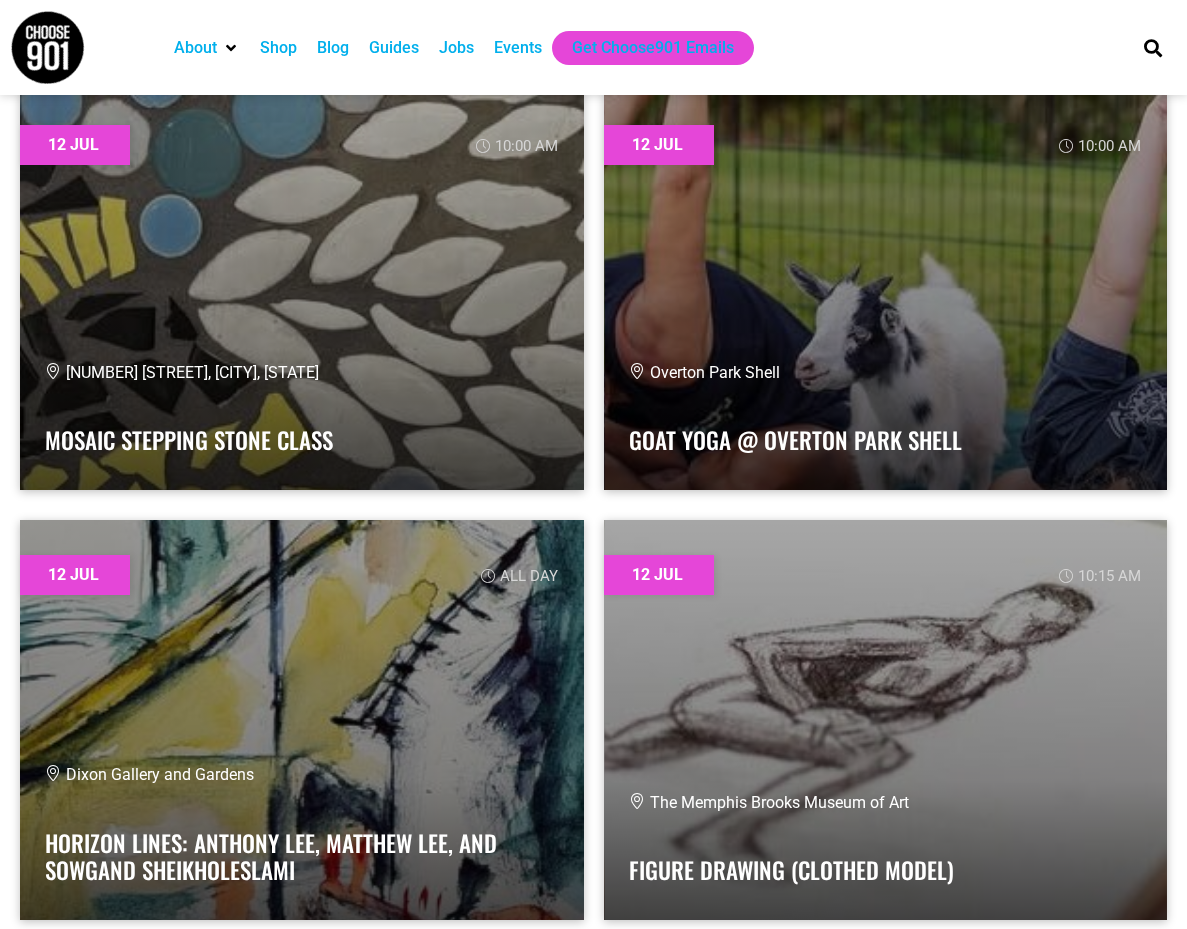 scroll, scrollTop: 10640, scrollLeft: 0, axis: vertical 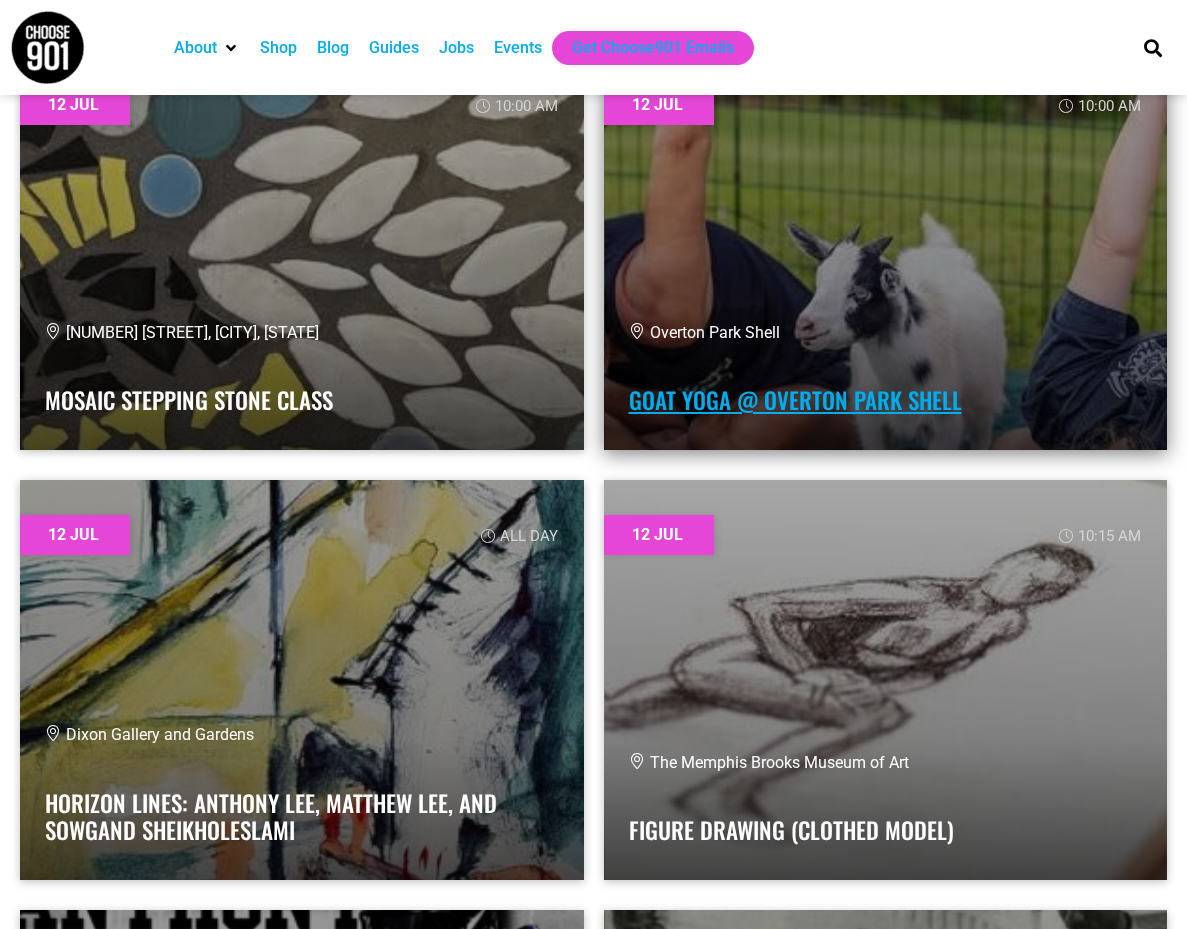 click on "Goat Yoga @ Overton Park Shell" at bounding box center [795, 400] 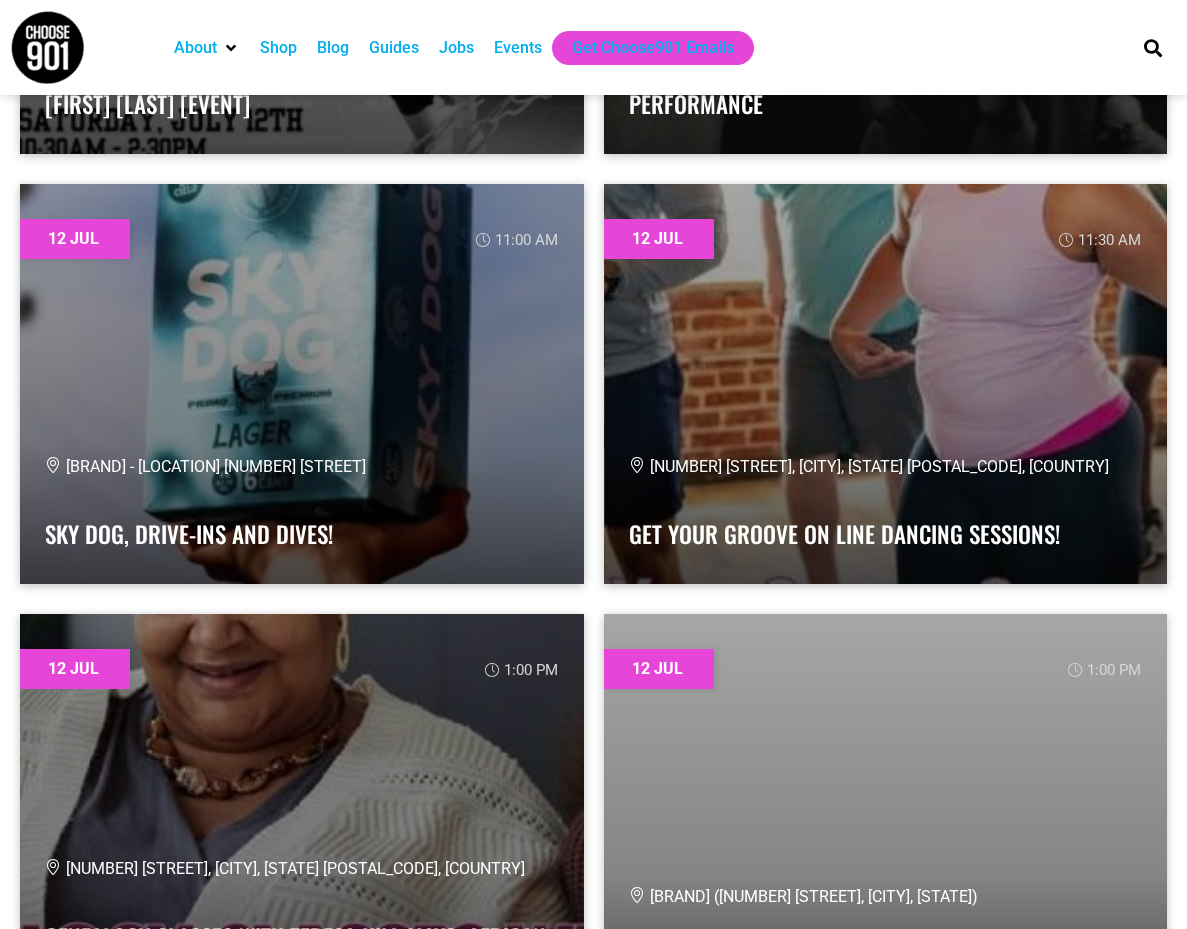 scroll, scrollTop: 11800, scrollLeft: 0, axis: vertical 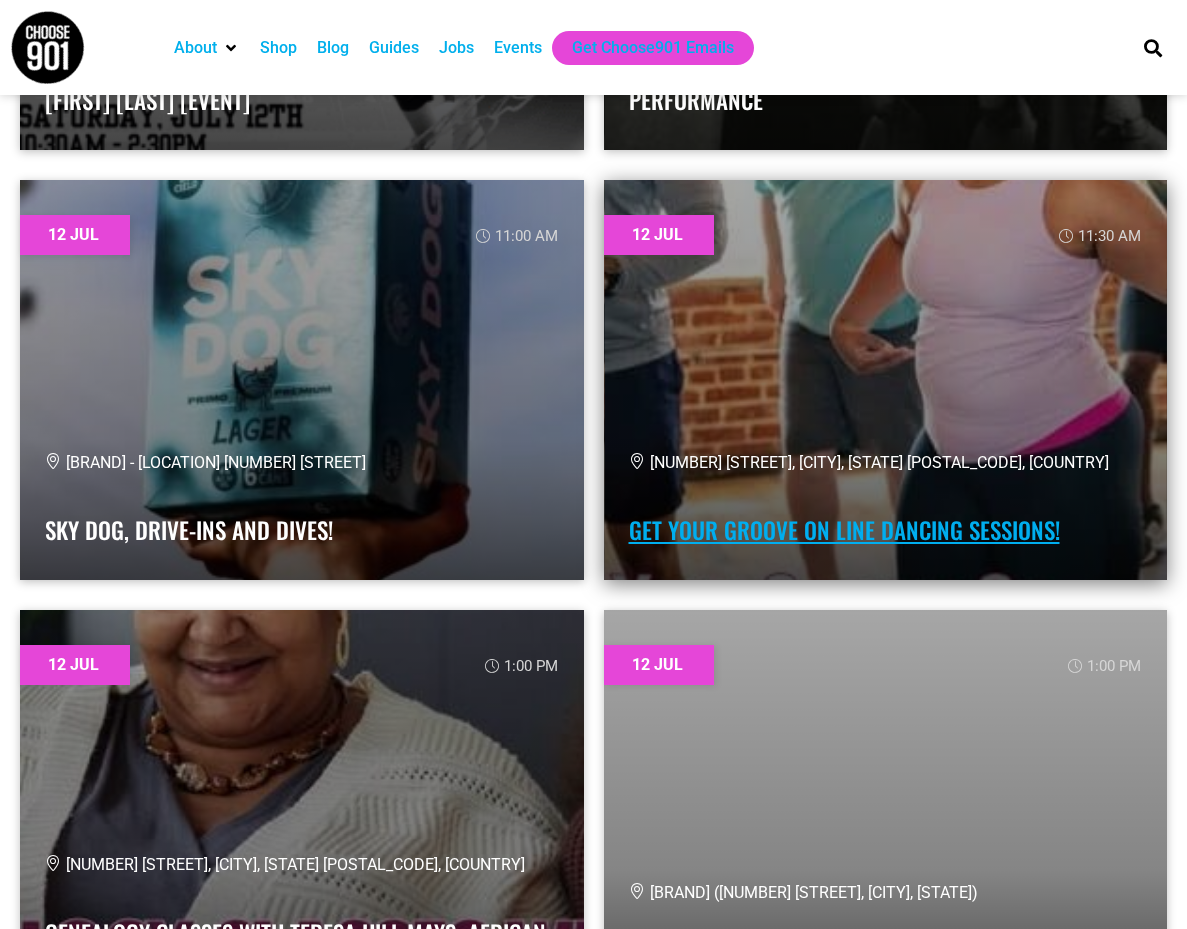 click on "Get Your Groove On Line Dancing Sessions!" at bounding box center (844, 530) 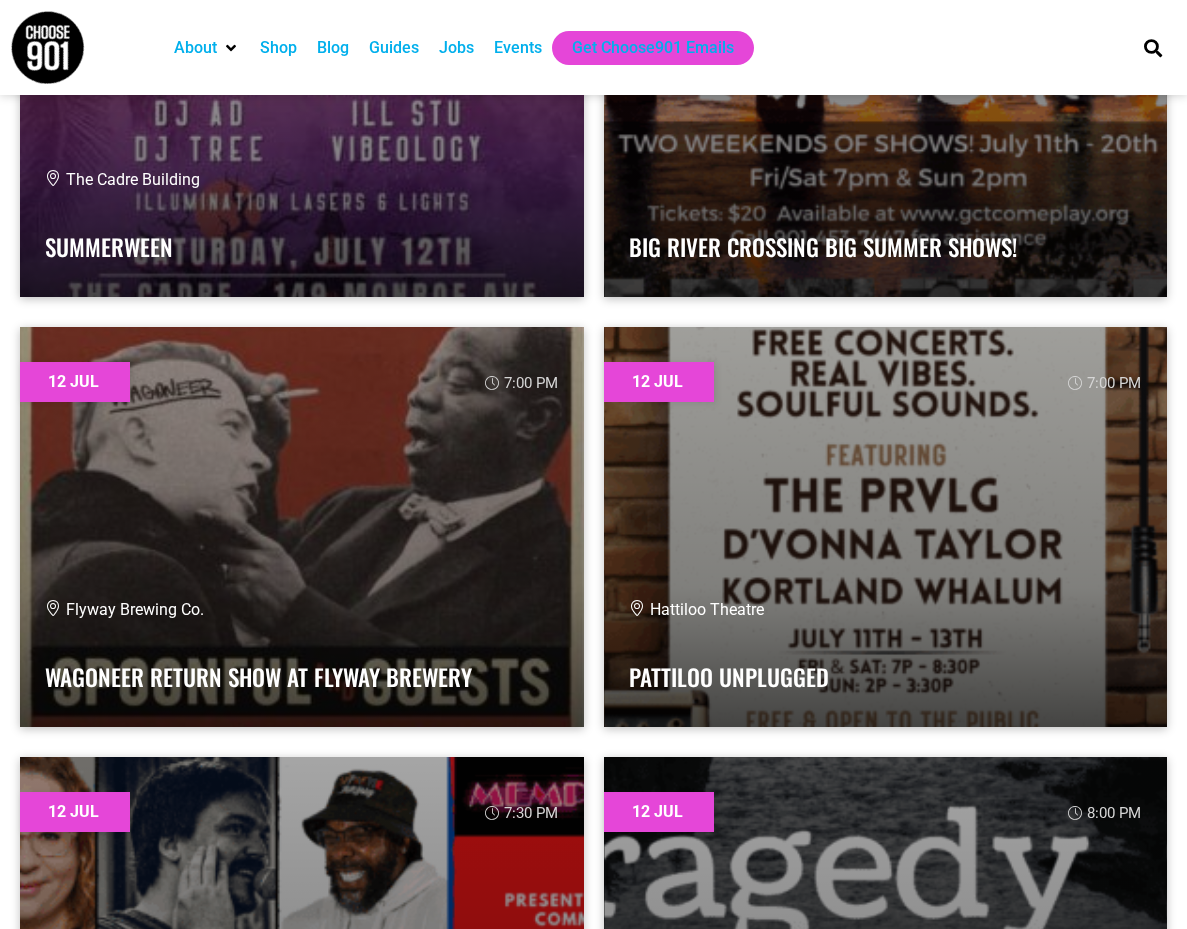 scroll, scrollTop: 14240, scrollLeft: 0, axis: vertical 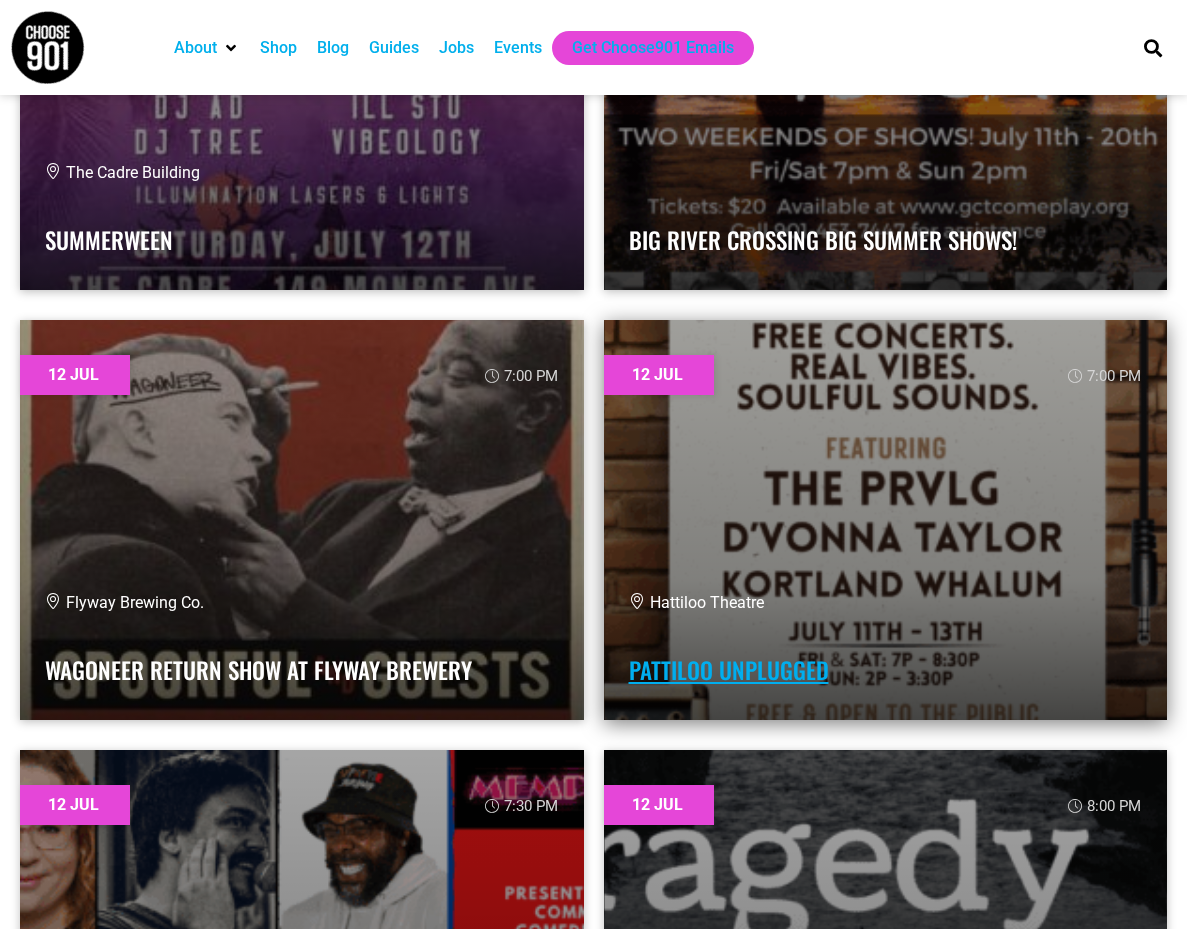 click on "Pattiloo Unplugged" at bounding box center [729, 670] 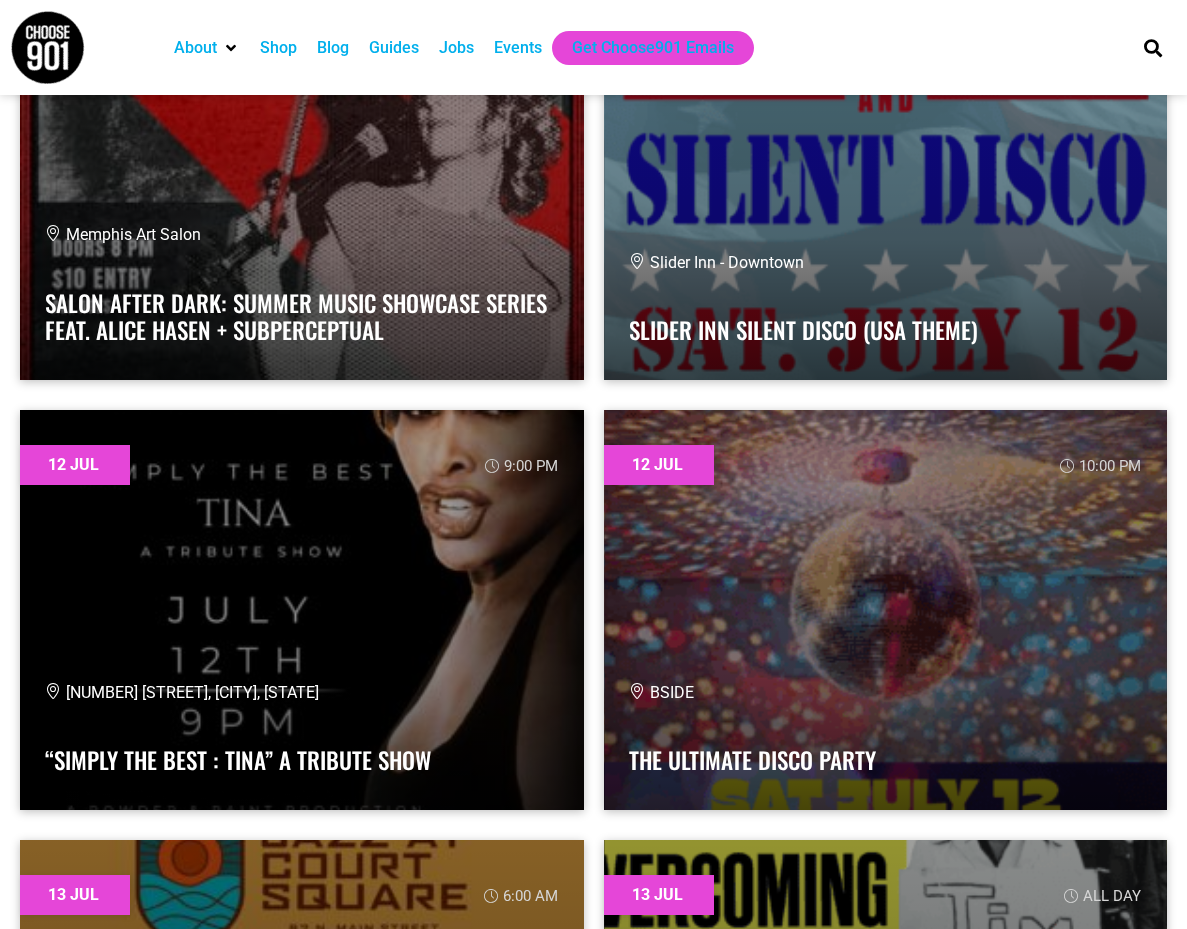 scroll, scrollTop: 15480, scrollLeft: 0, axis: vertical 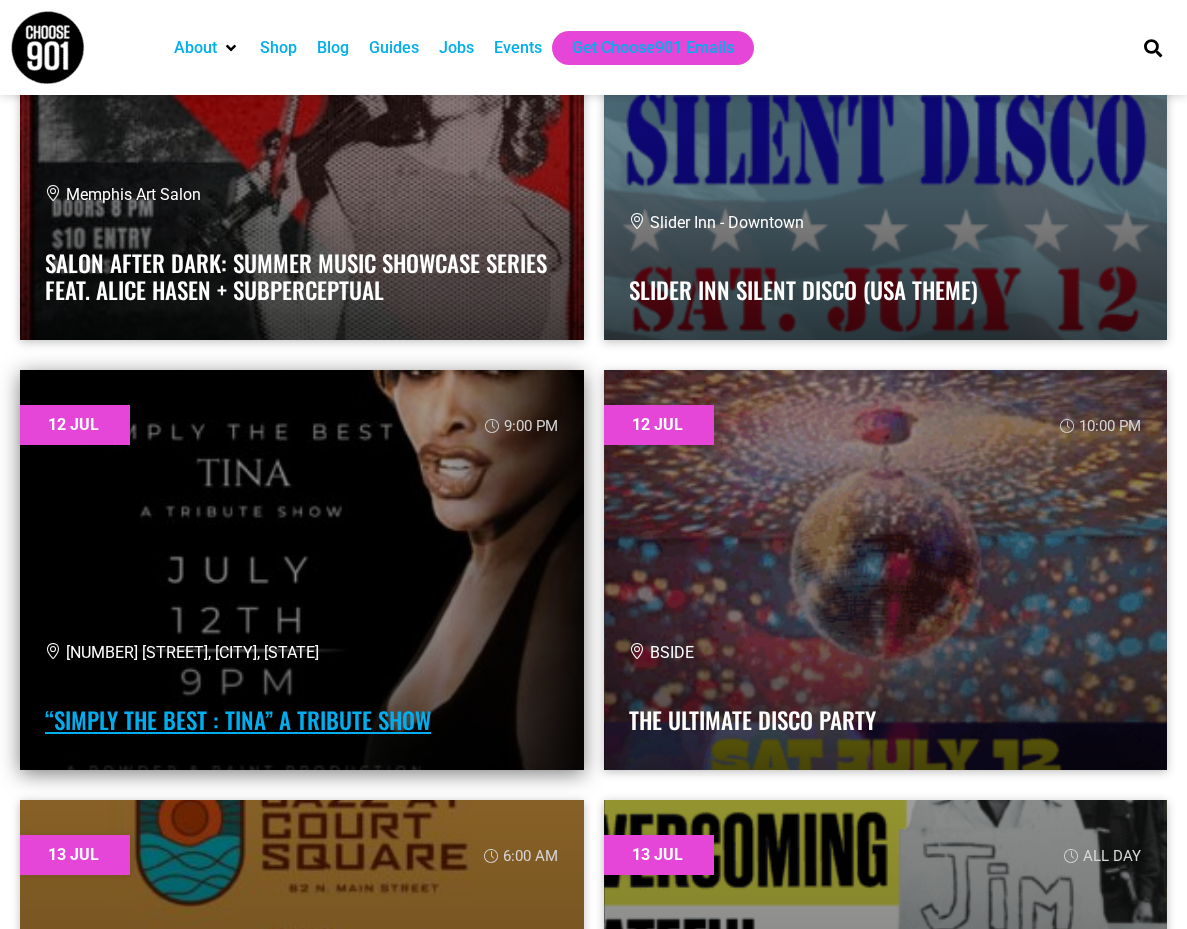 click on "“Simply The Best : Tina” A Tribute Show" at bounding box center [238, 720] 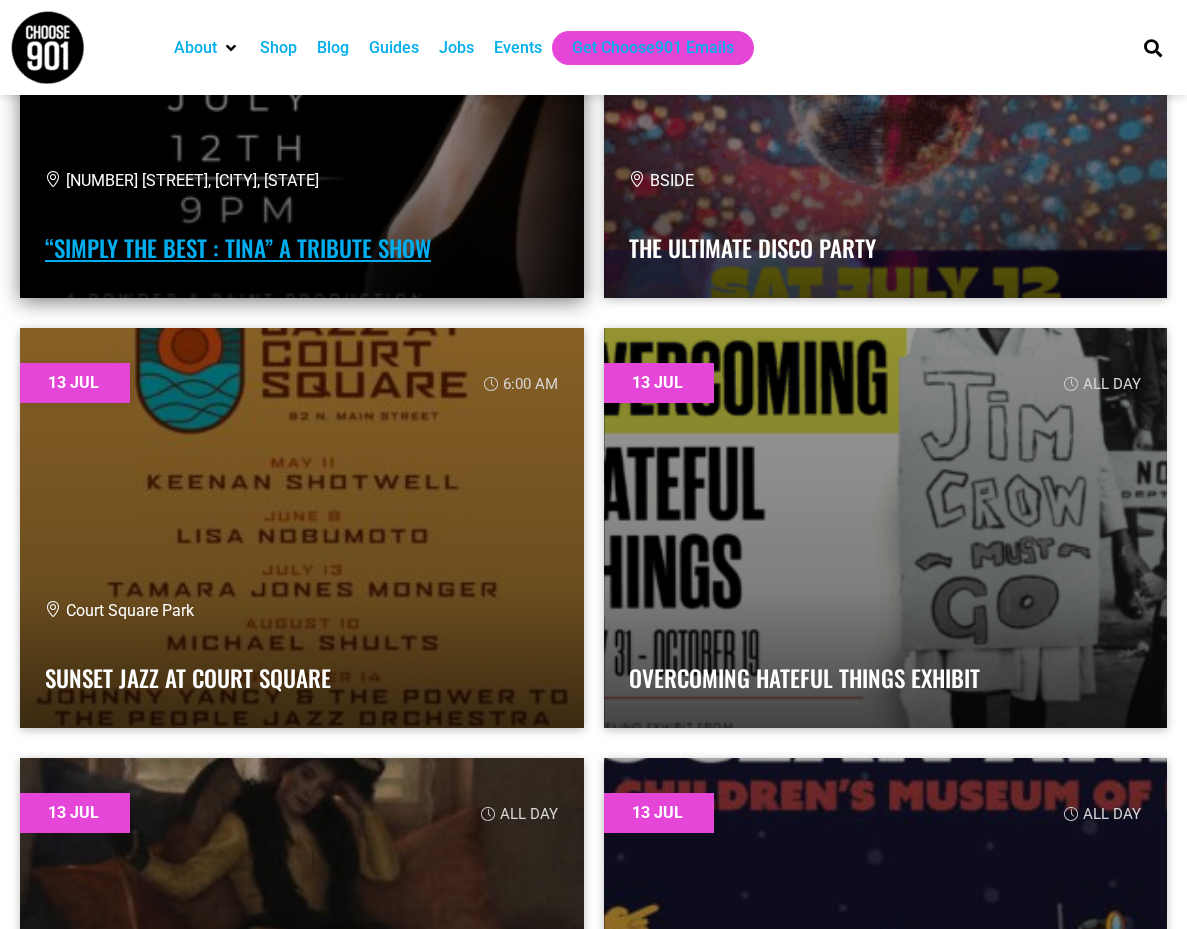 scroll, scrollTop: 15960, scrollLeft: 0, axis: vertical 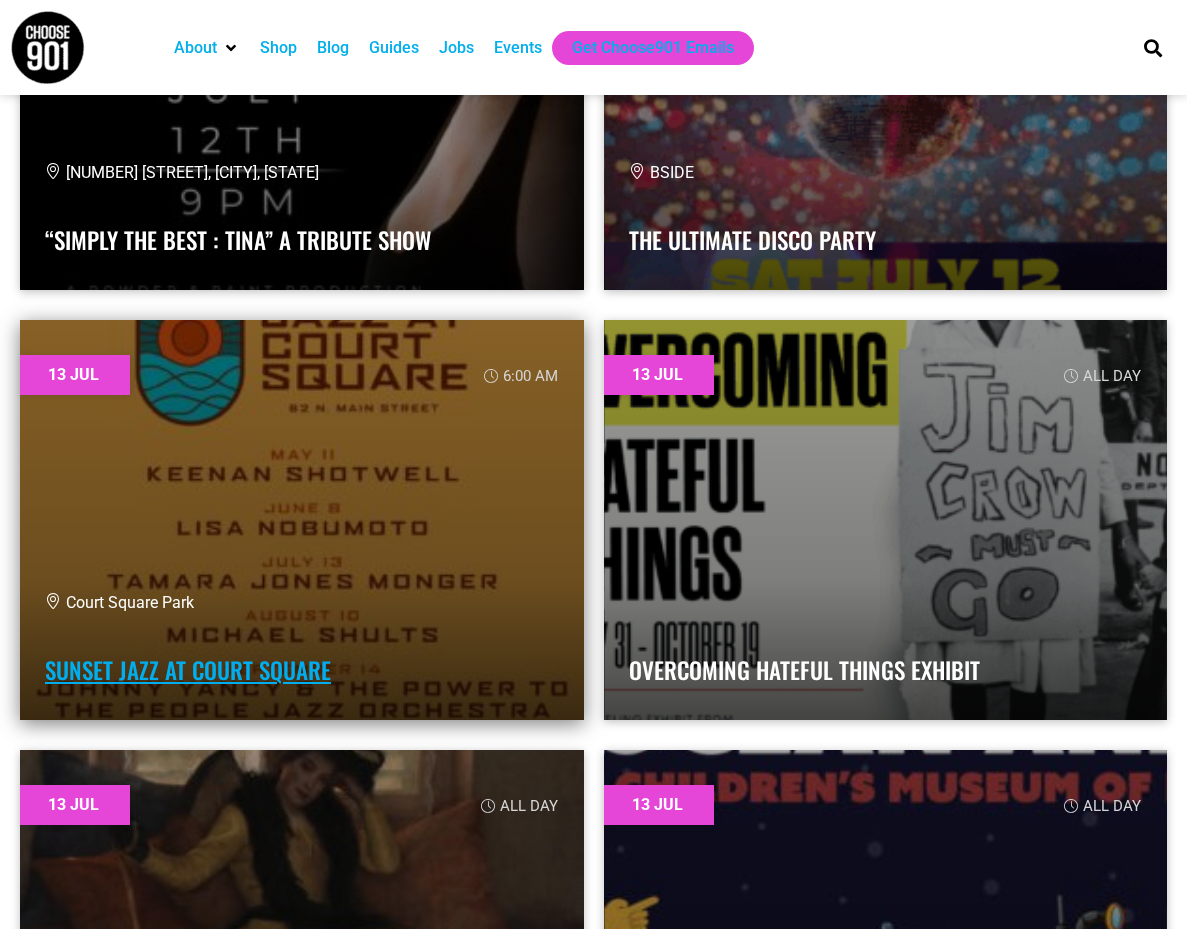 click on "Sunset Jazz at Court Square" at bounding box center [188, 670] 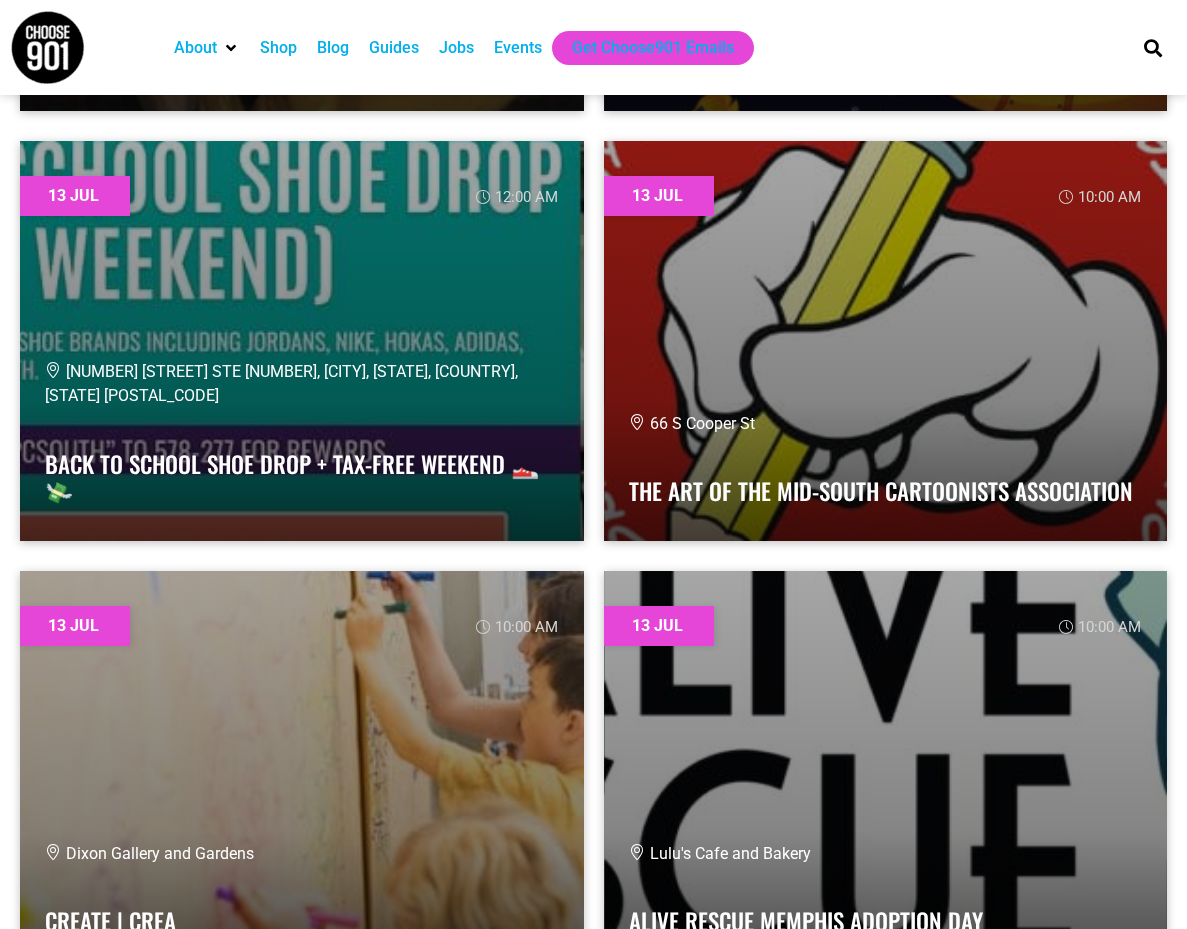 scroll, scrollTop: 17000, scrollLeft: 0, axis: vertical 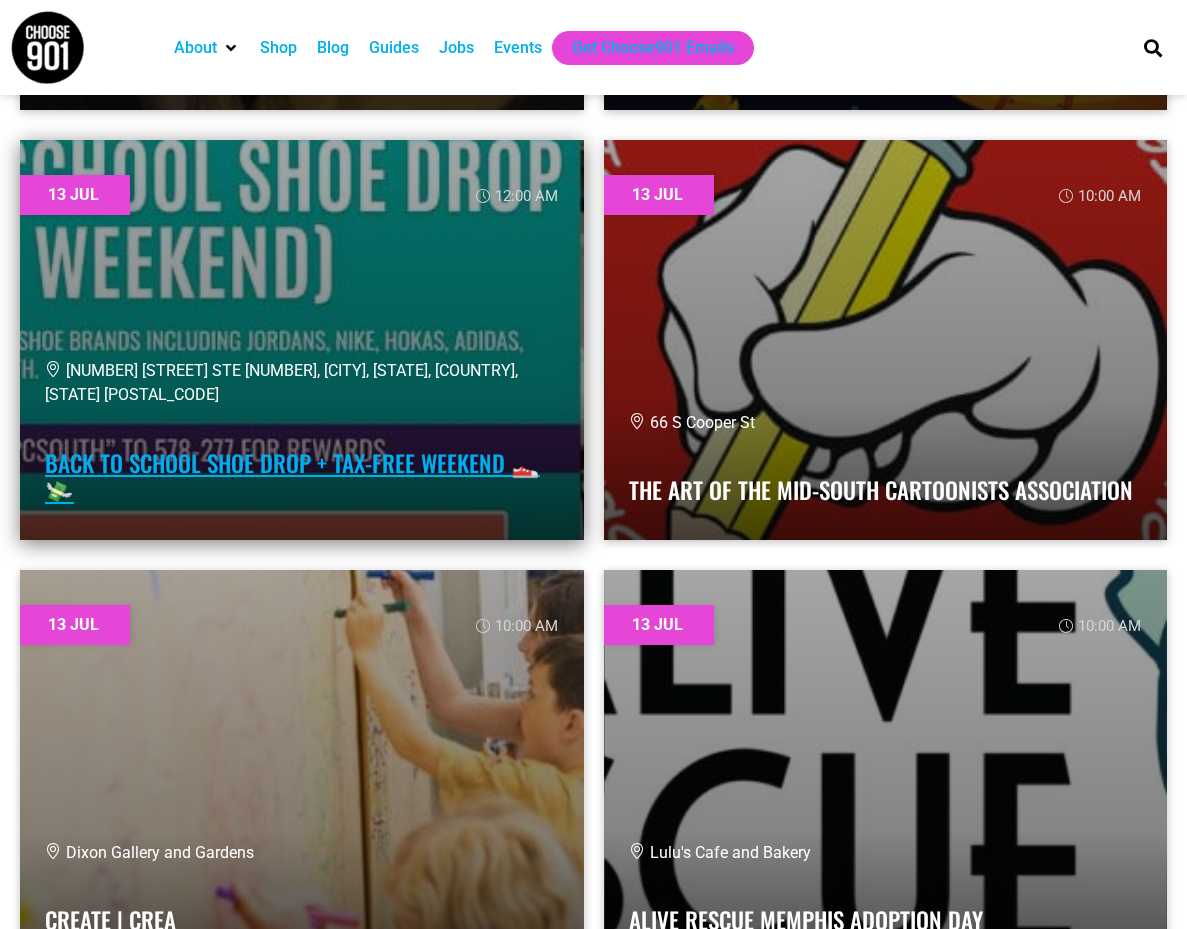 click on "Back to School Shoe Drop + Tax-Free Weekend 👟💸" at bounding box center (292, 477) 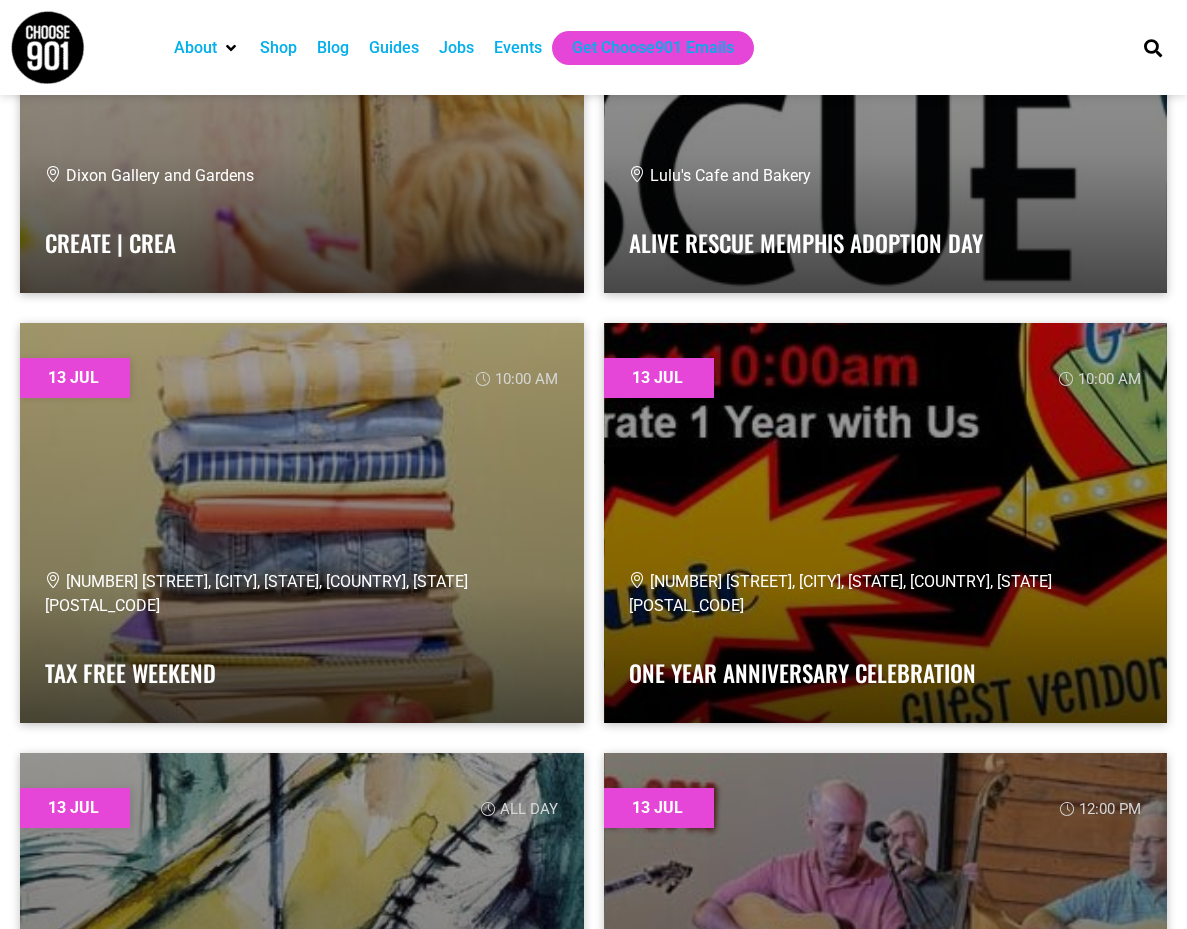 scroll, scrollTop: 17720, scrollLeft: 0, axis: vertical 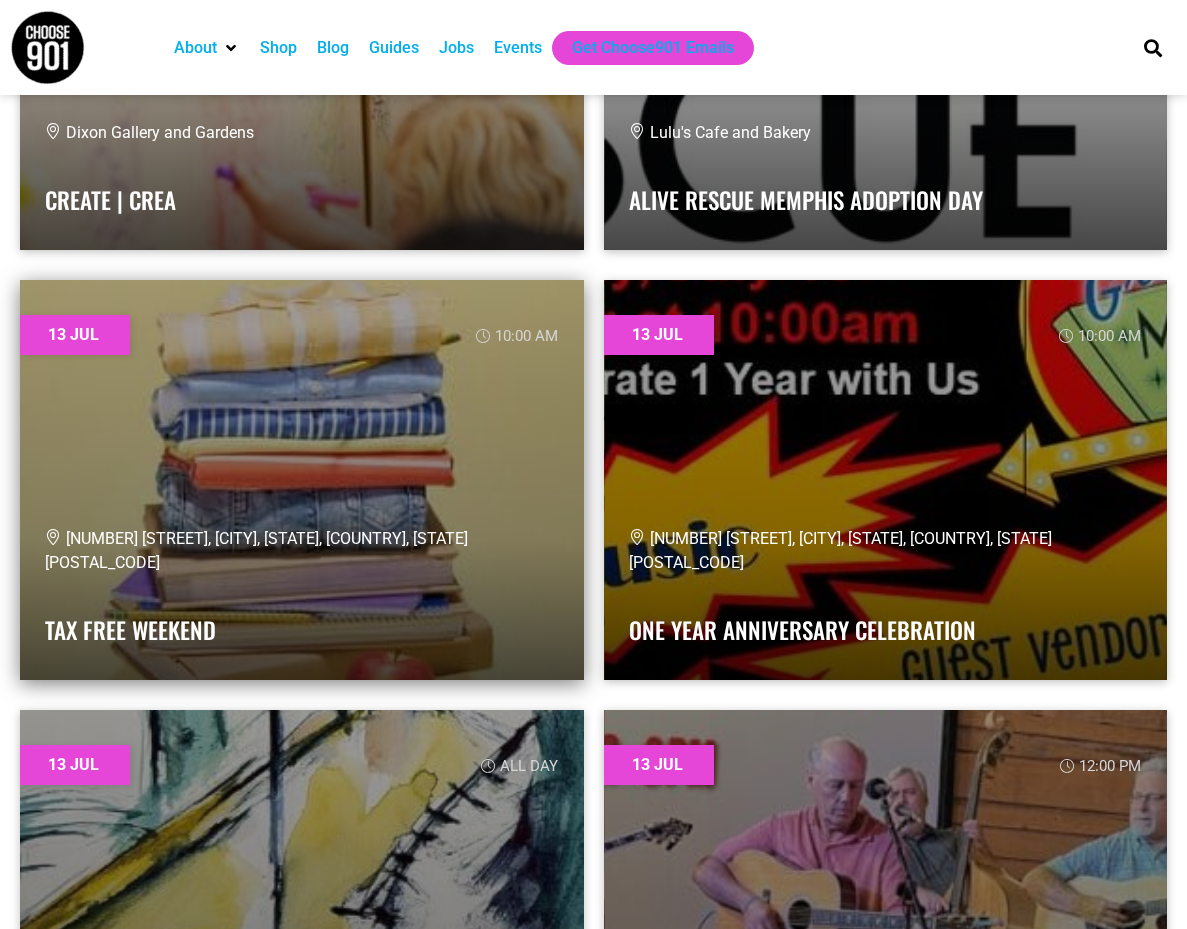 click on "5205 Airways Blvd, Southaven, MS, United States, Mississippi 38671" at bounding box center [256, 550] 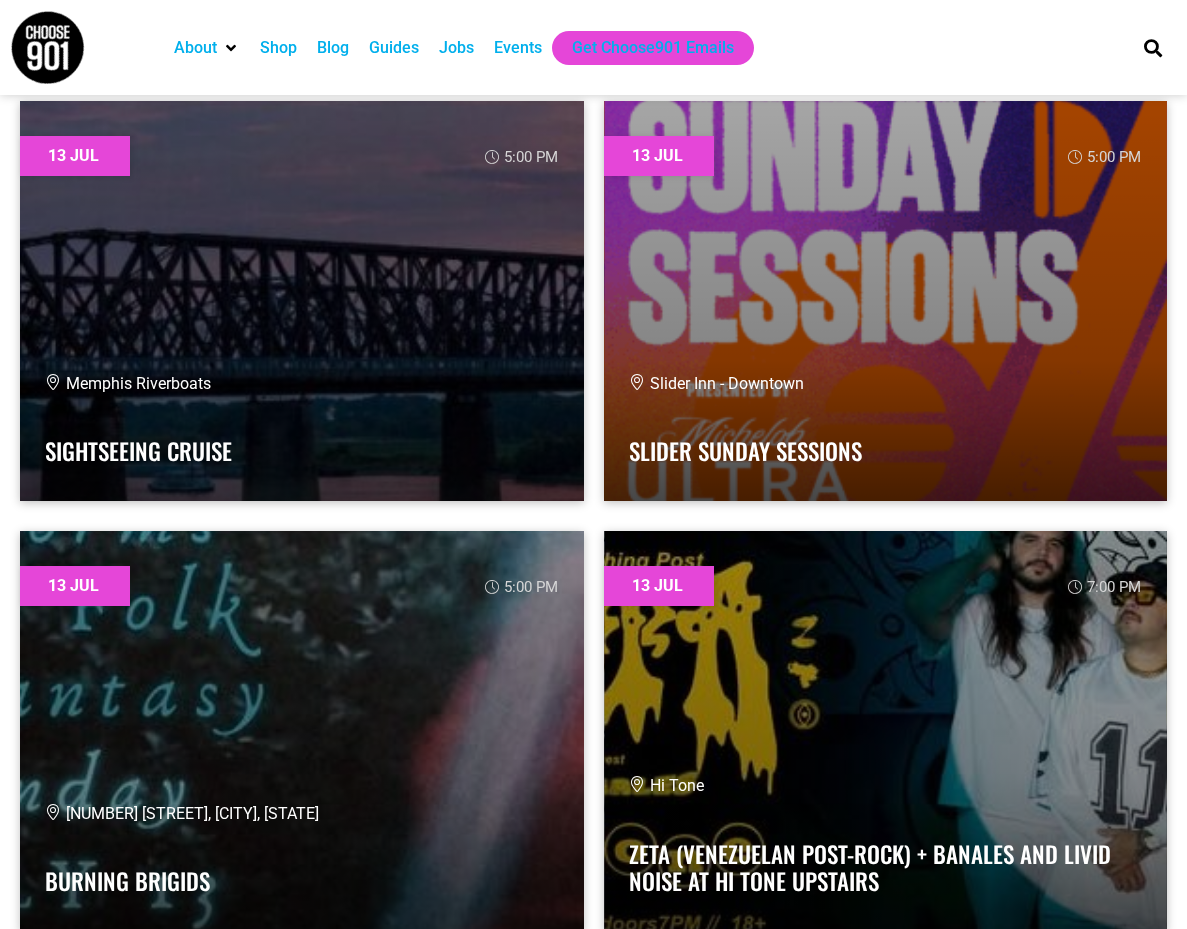 scroll, scrollTop: 20480, scrollLeft: 0, axis: vertical 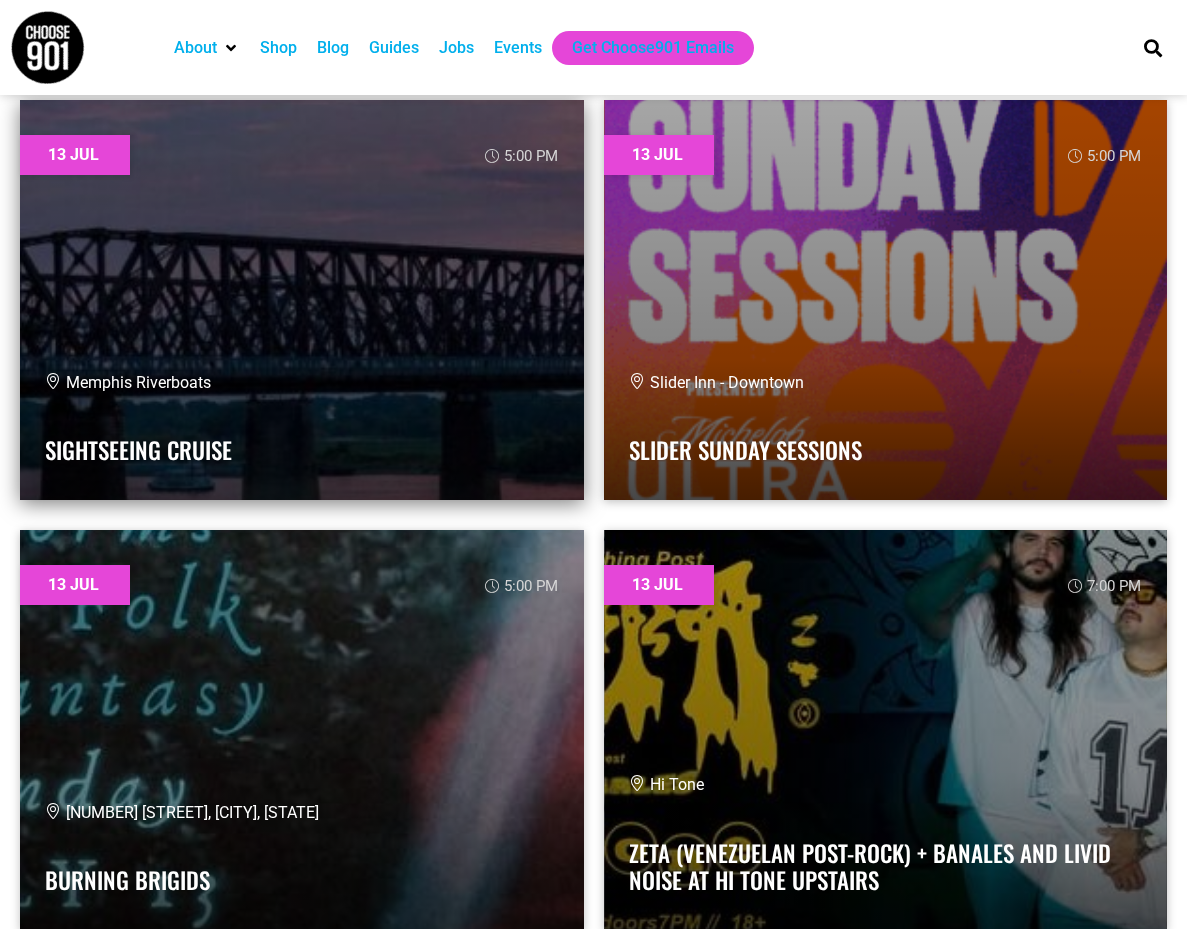 click at bounding box center (302, 300) 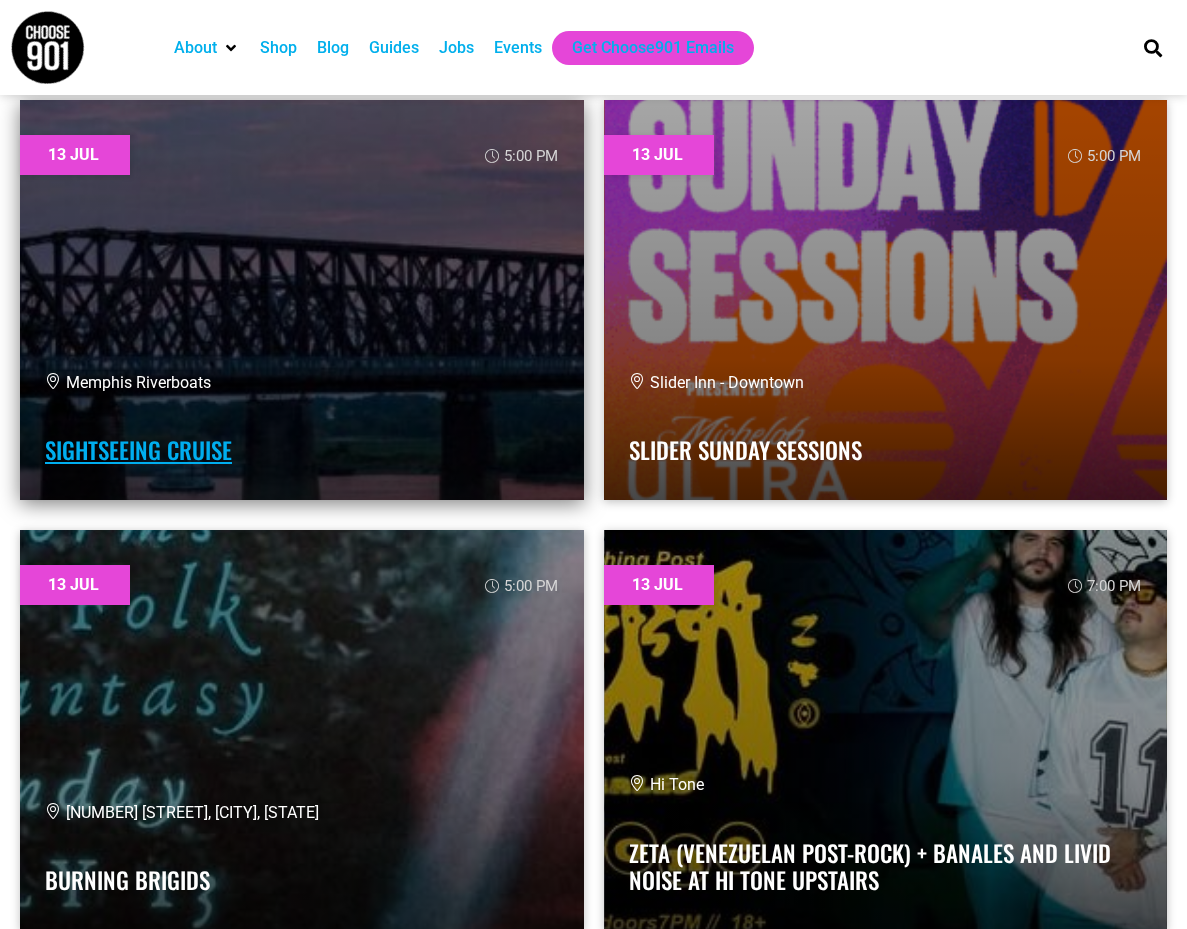 click on "Sightseeing Cruise" at bounding box center [138, 450] 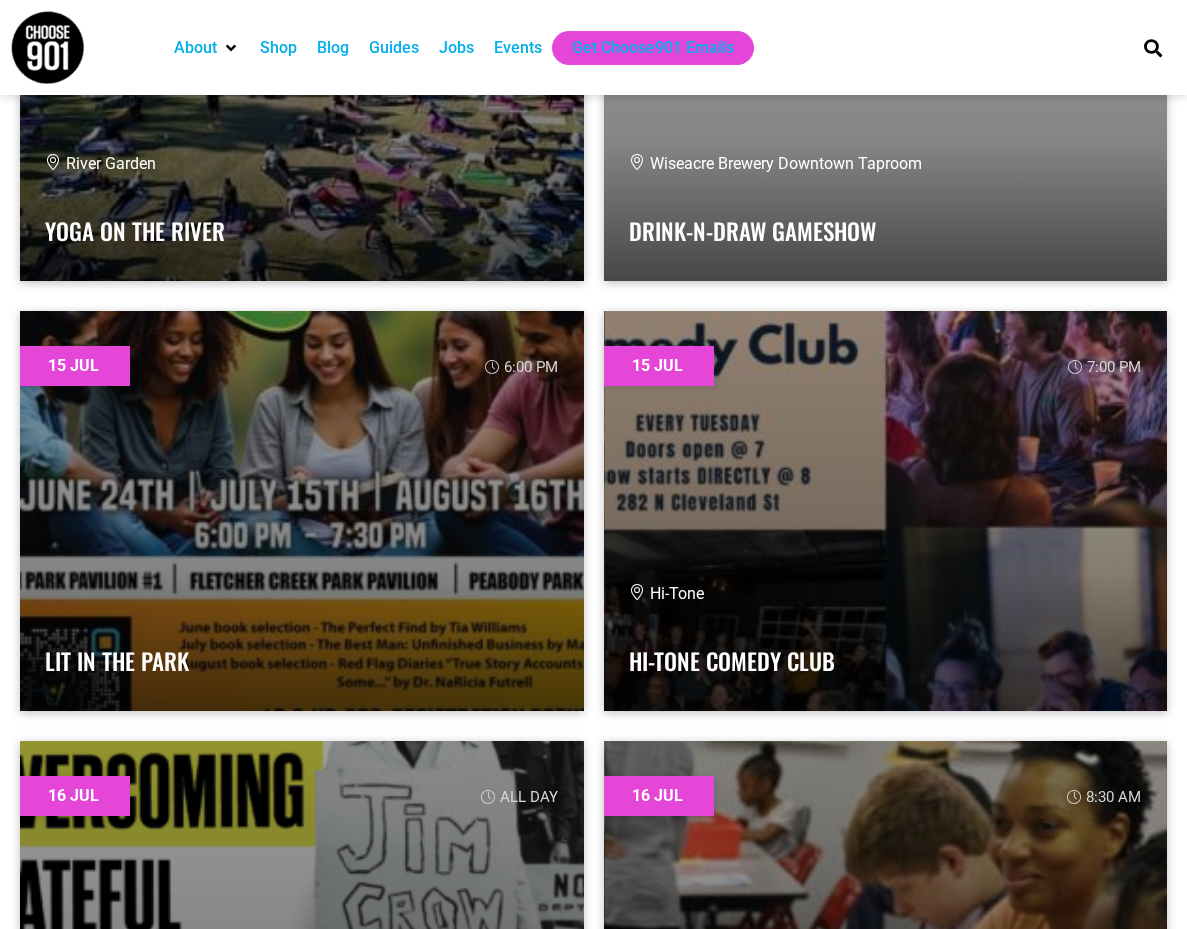 scroll, scrollTop: 26720, scrollLeft: 0, axis: vertical 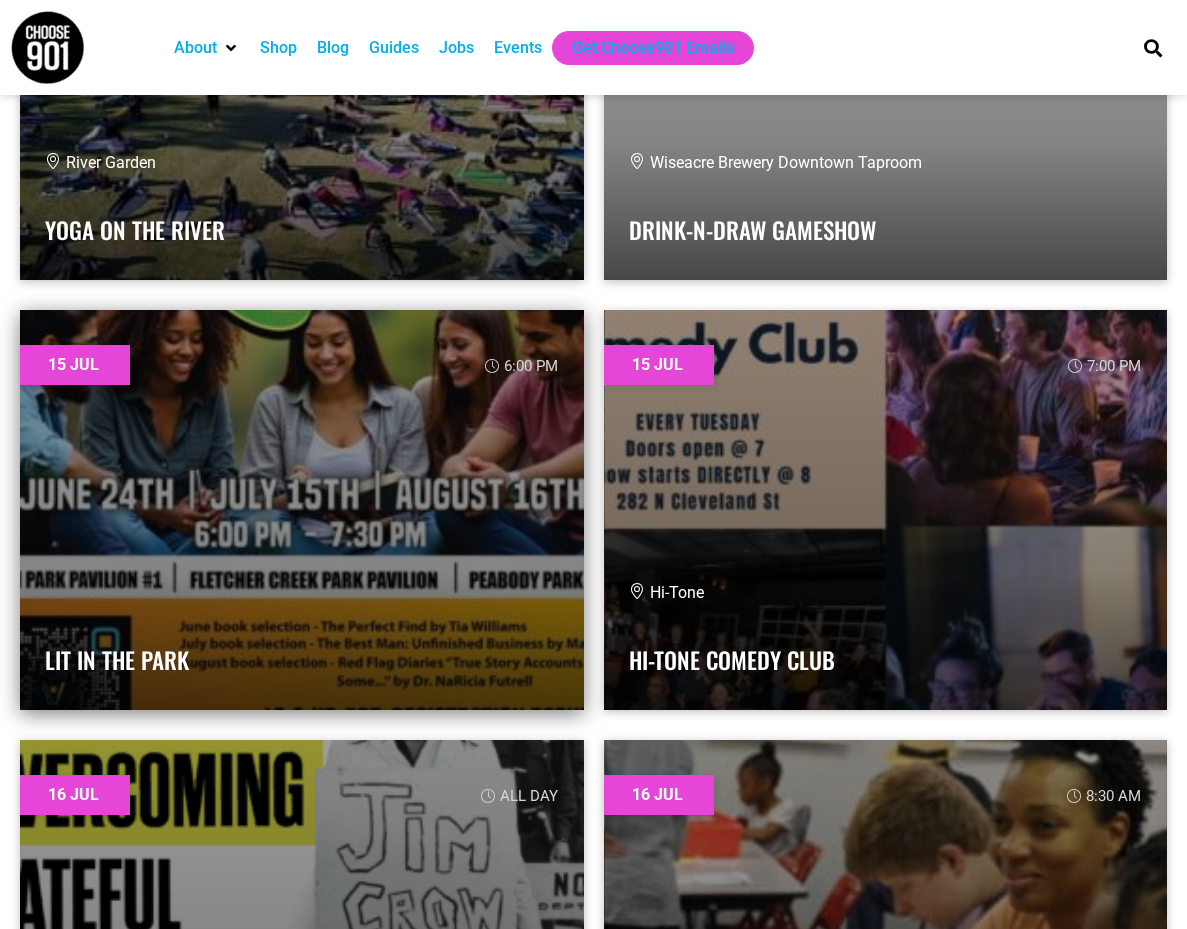 click at bounding box center [302, 510] 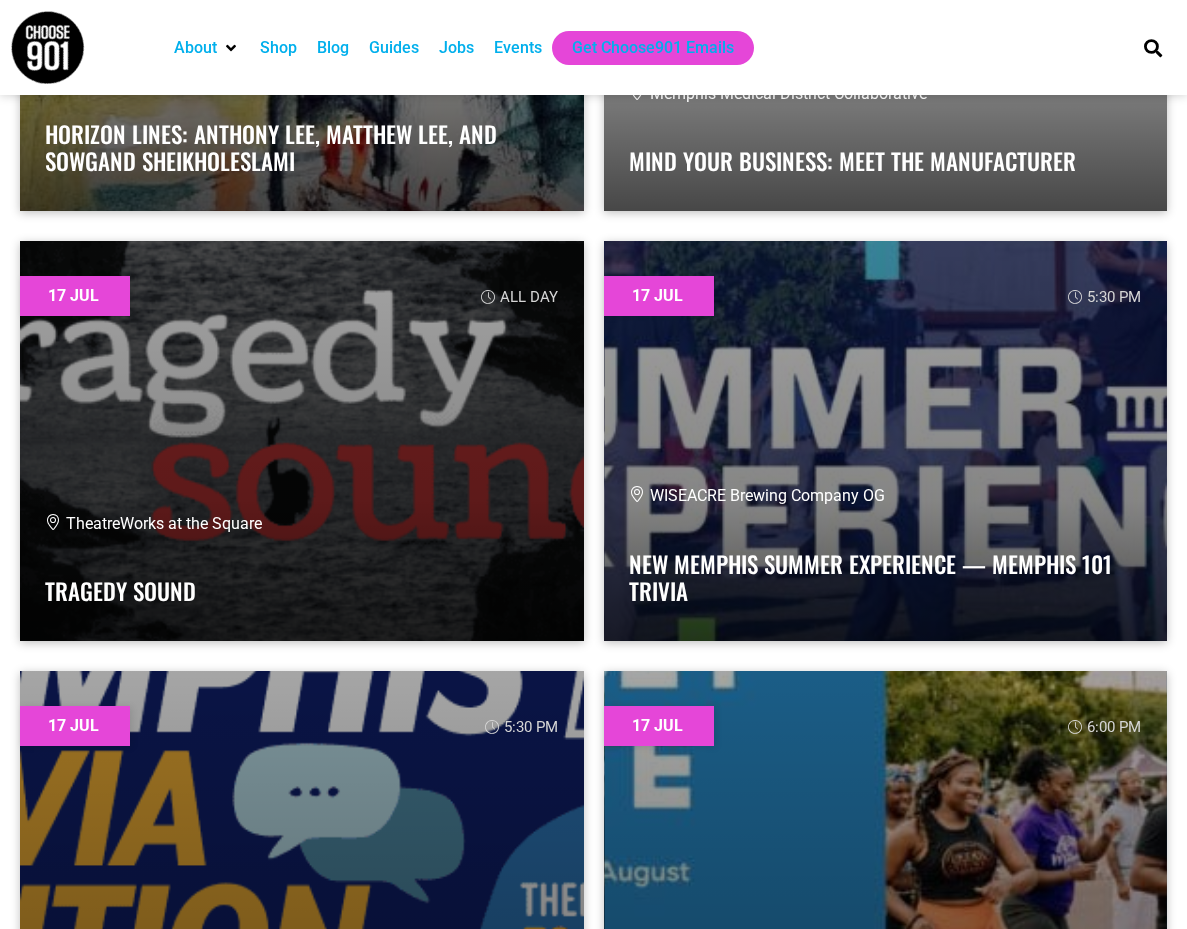 scroll, scrollTop: 31520, scrollLeft: 0, axis: vertical 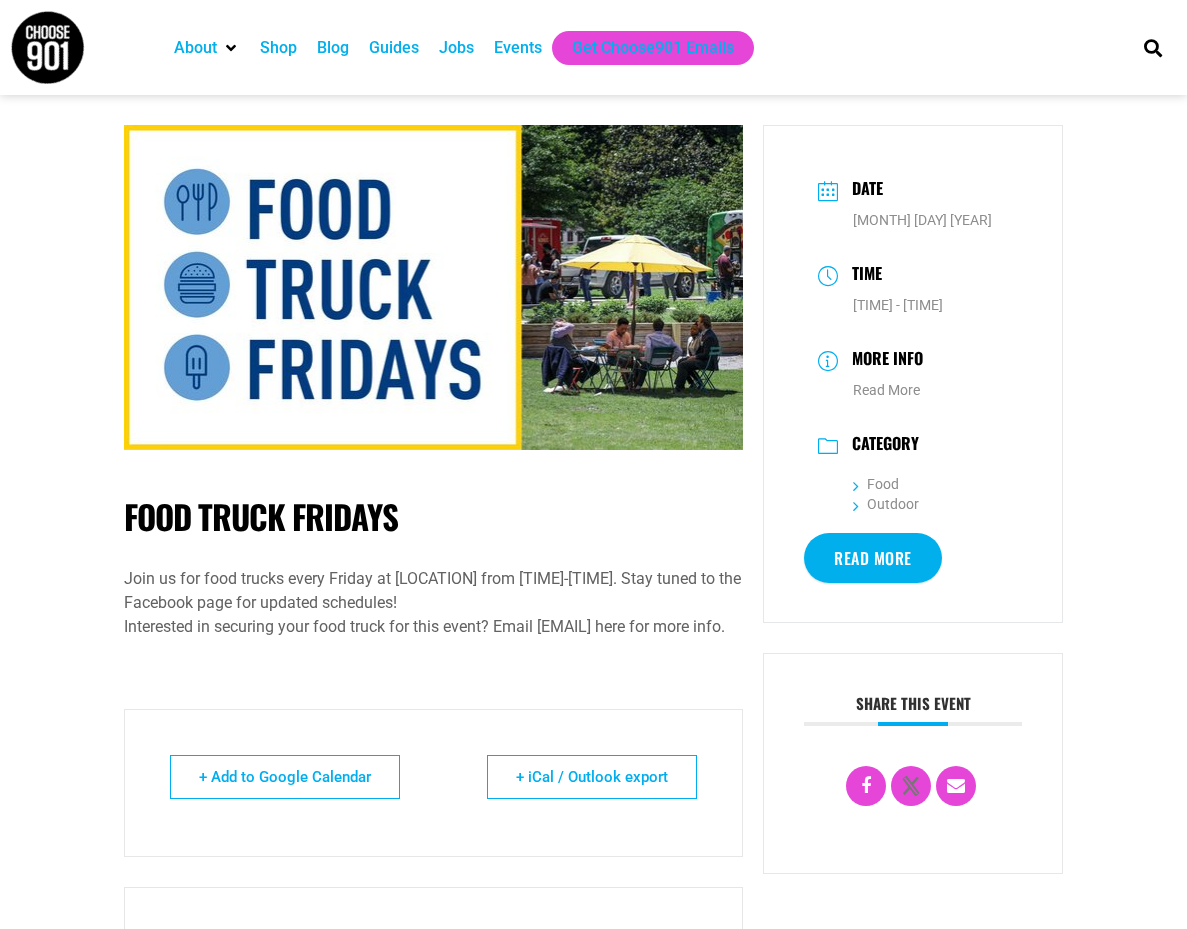 click on "Read More" at bounding box center [873, 558] 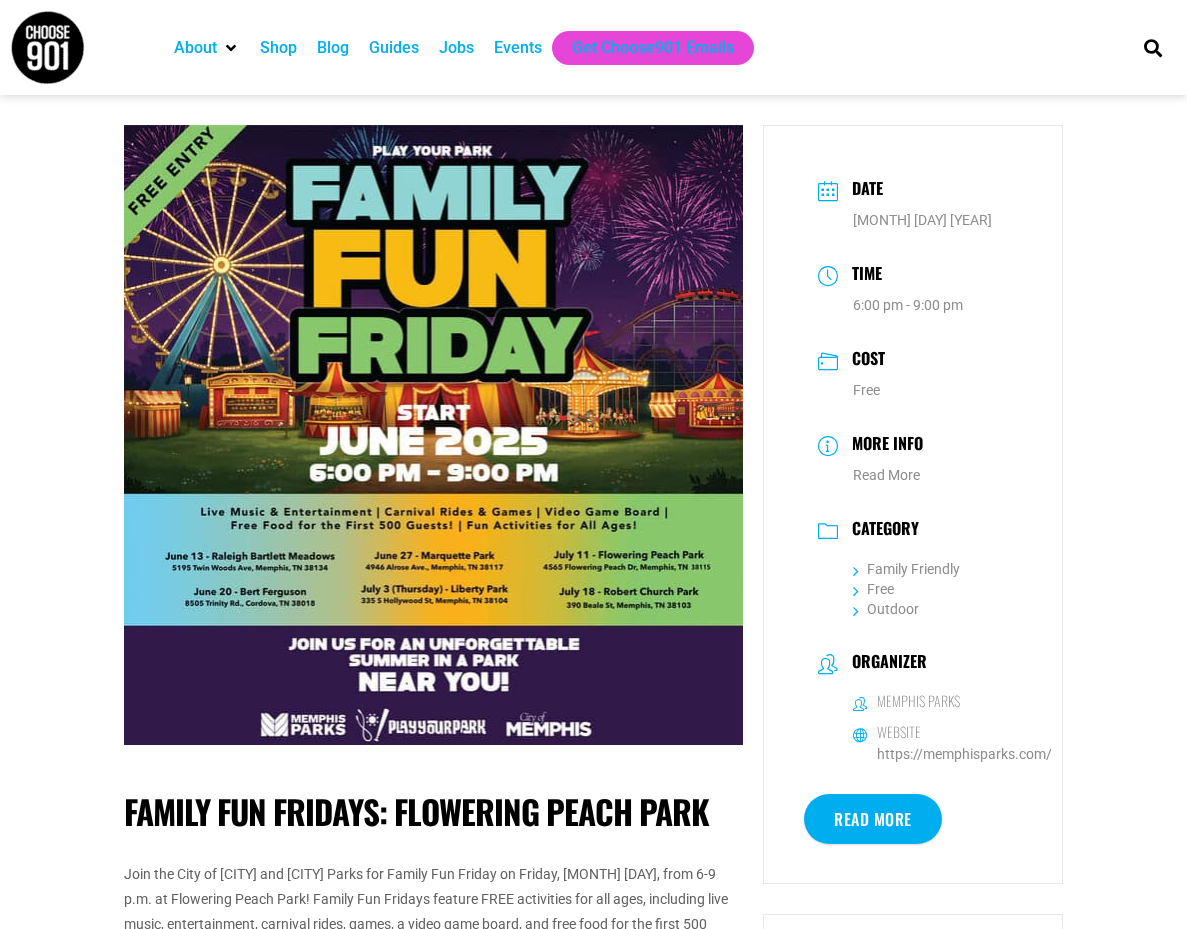 scroll, scrollTop: 0, scrollLeft: 0, axis: both 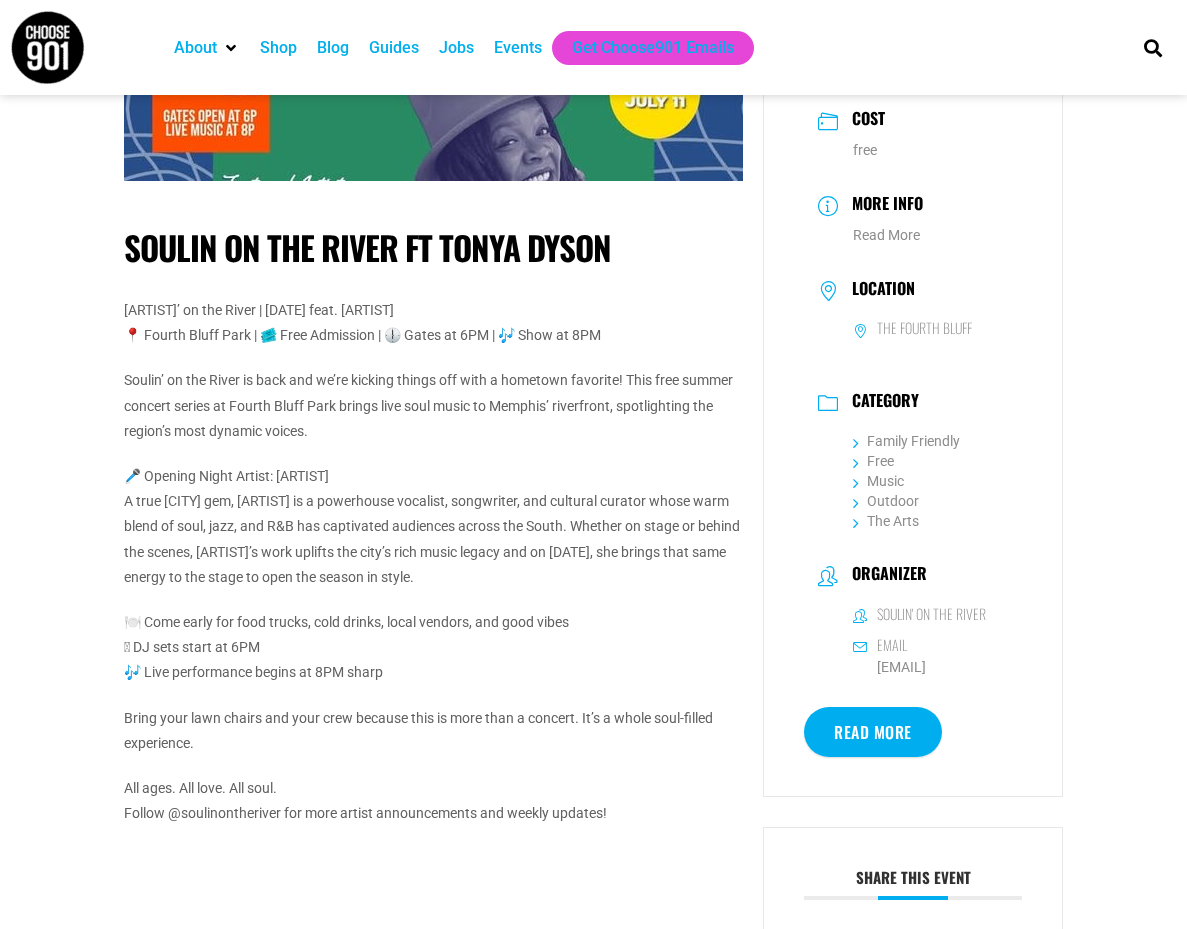 click at bounding box center [828, 288] 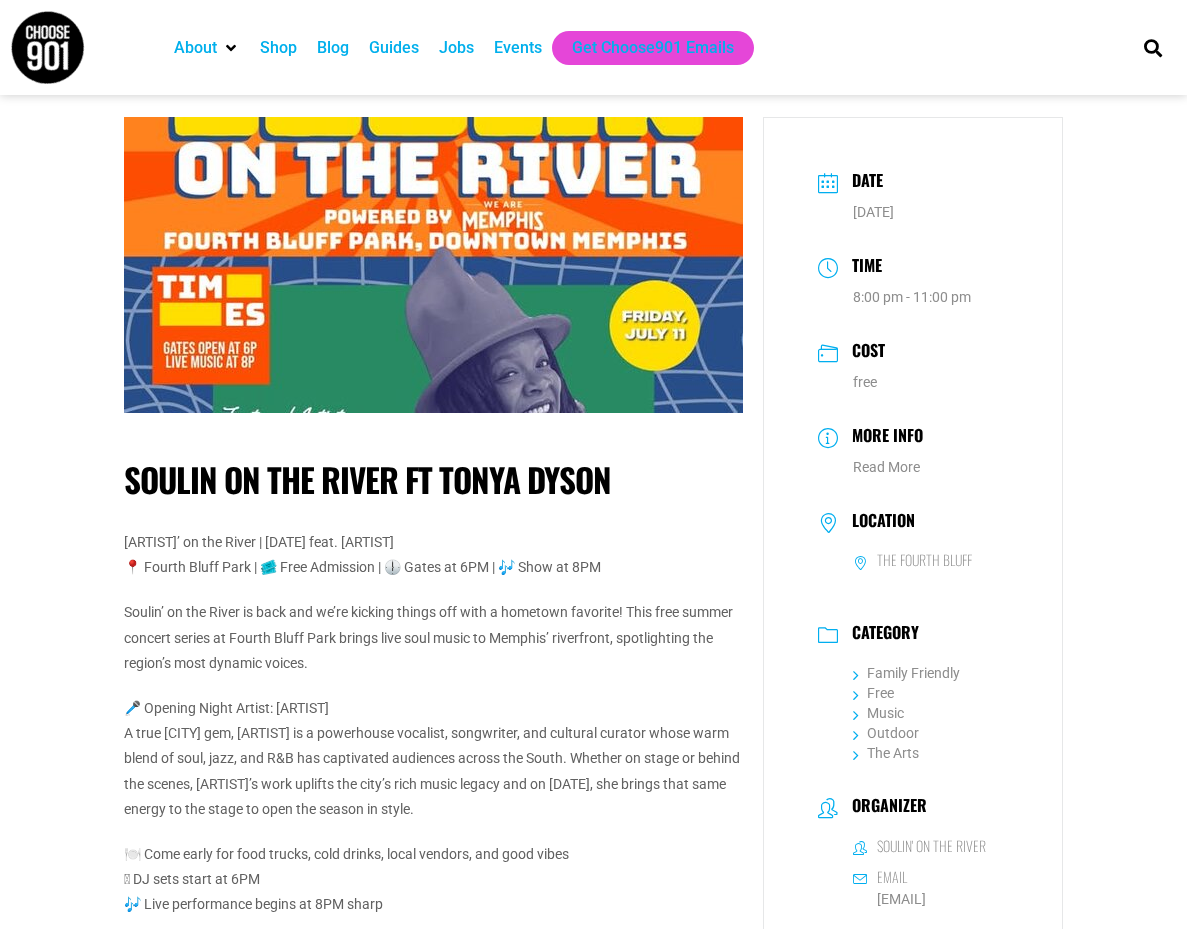 scroll, scrollTop: 0, scrollLeft: 0, axis: both 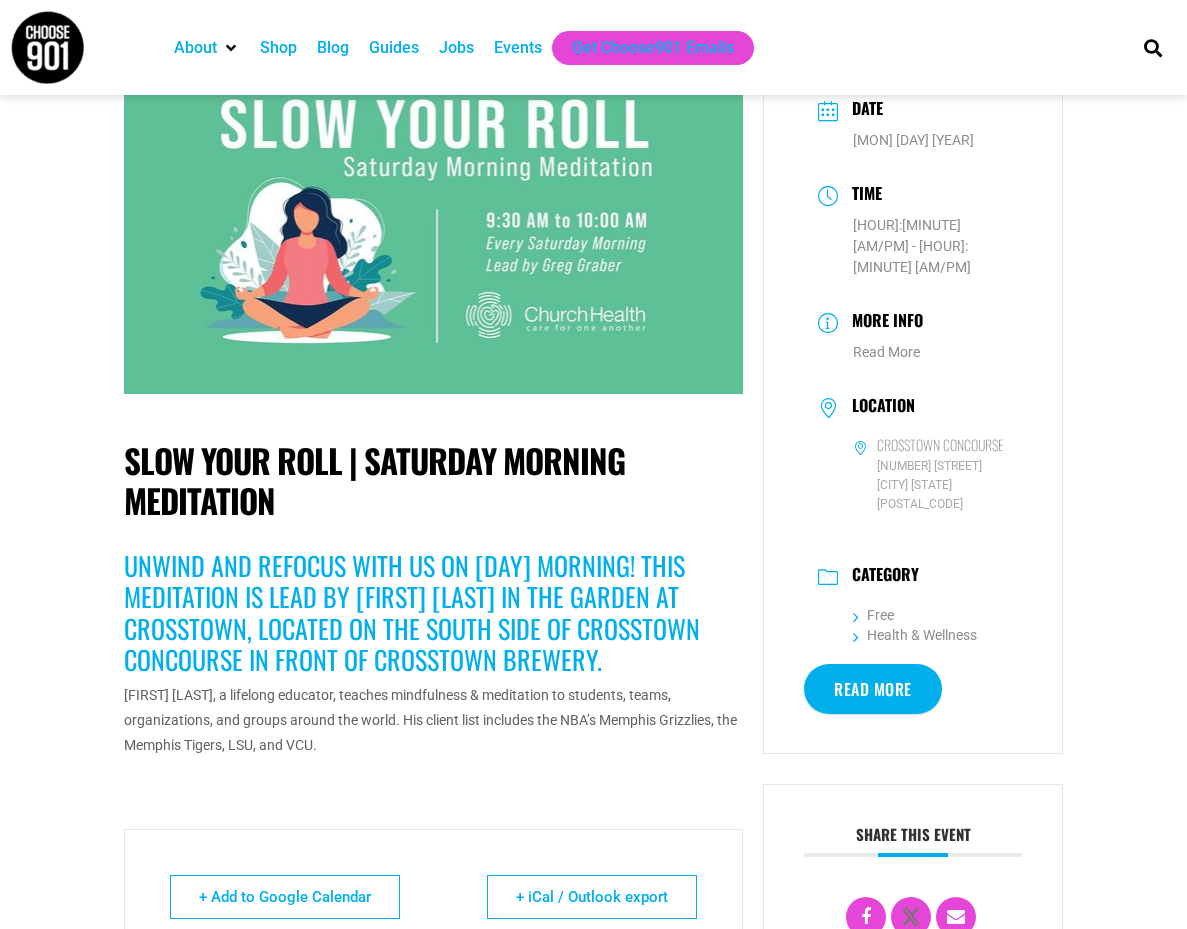 click on "Read More" at bounding box center [873, 689] 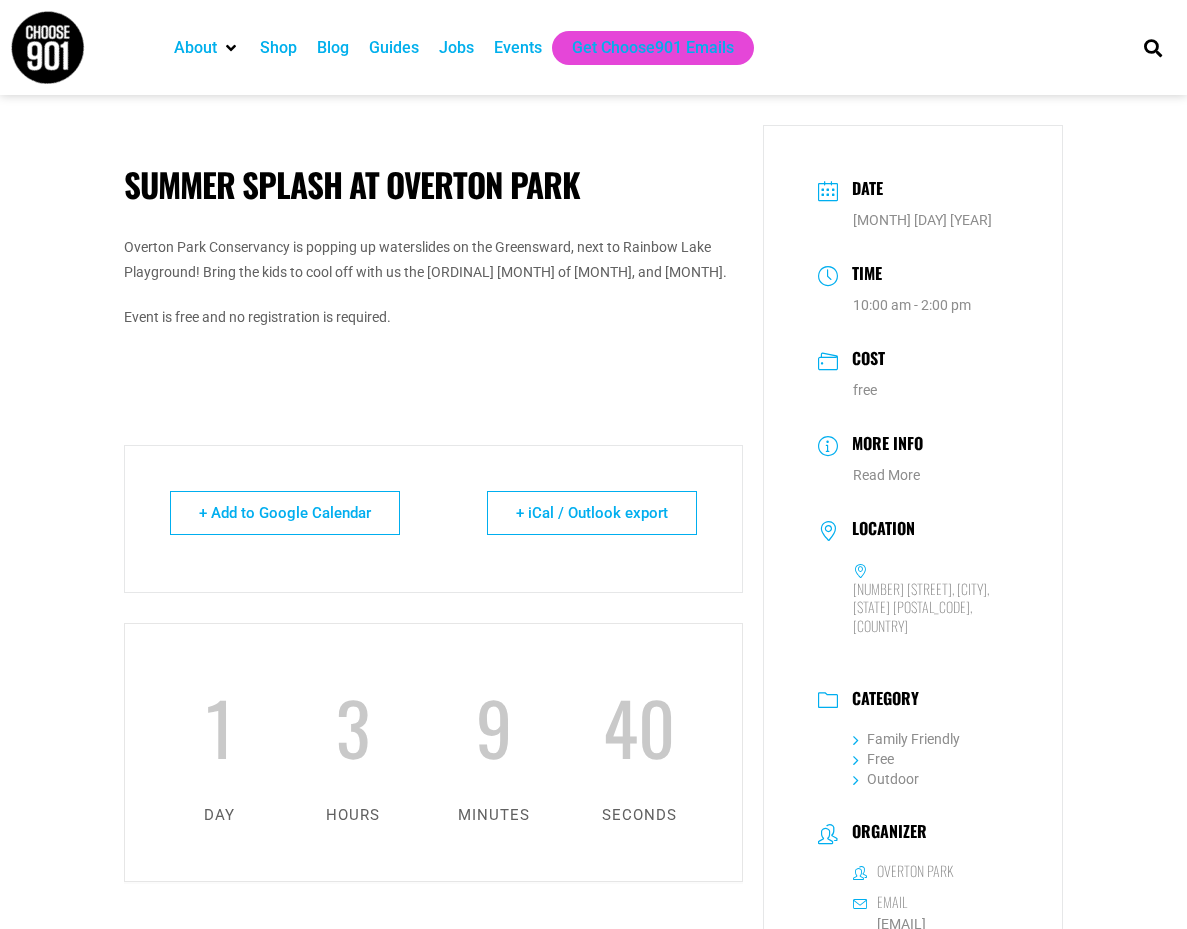 scroll, scrollTop: 0, scrollLeft: 0, axis: both 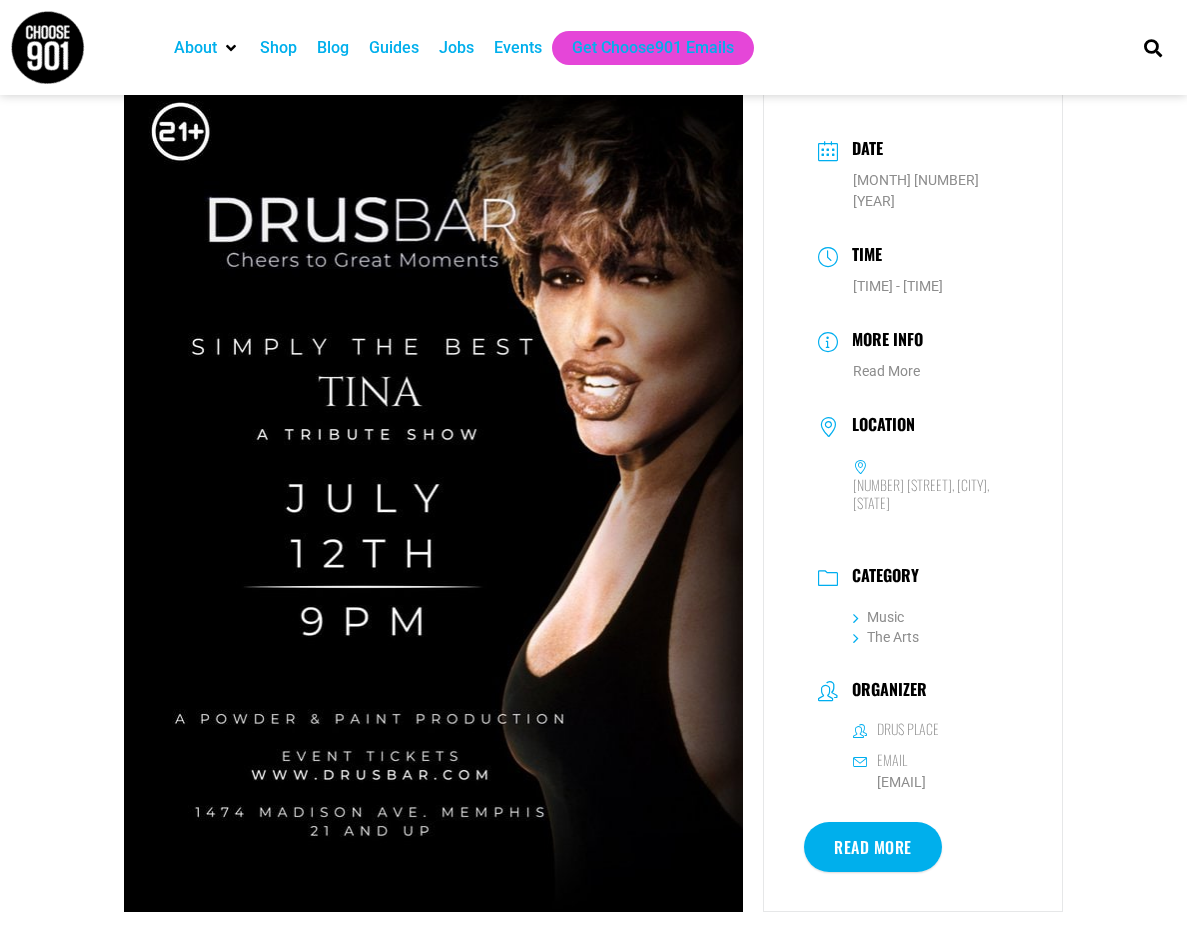 click on "Read More" at bounding box center [873, 847] 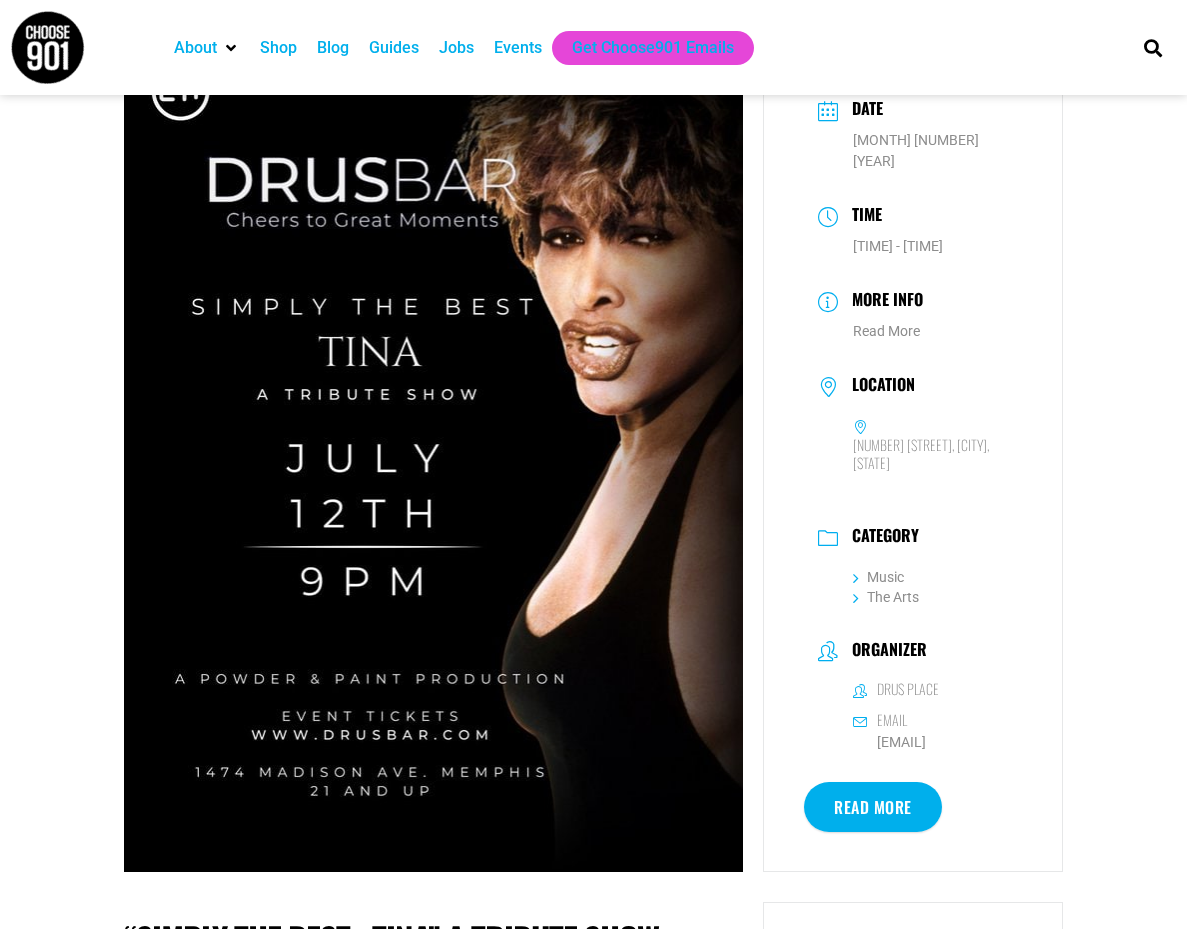 scroll, scrollTop: 120, scrollLeft: 0, axis: vertical 